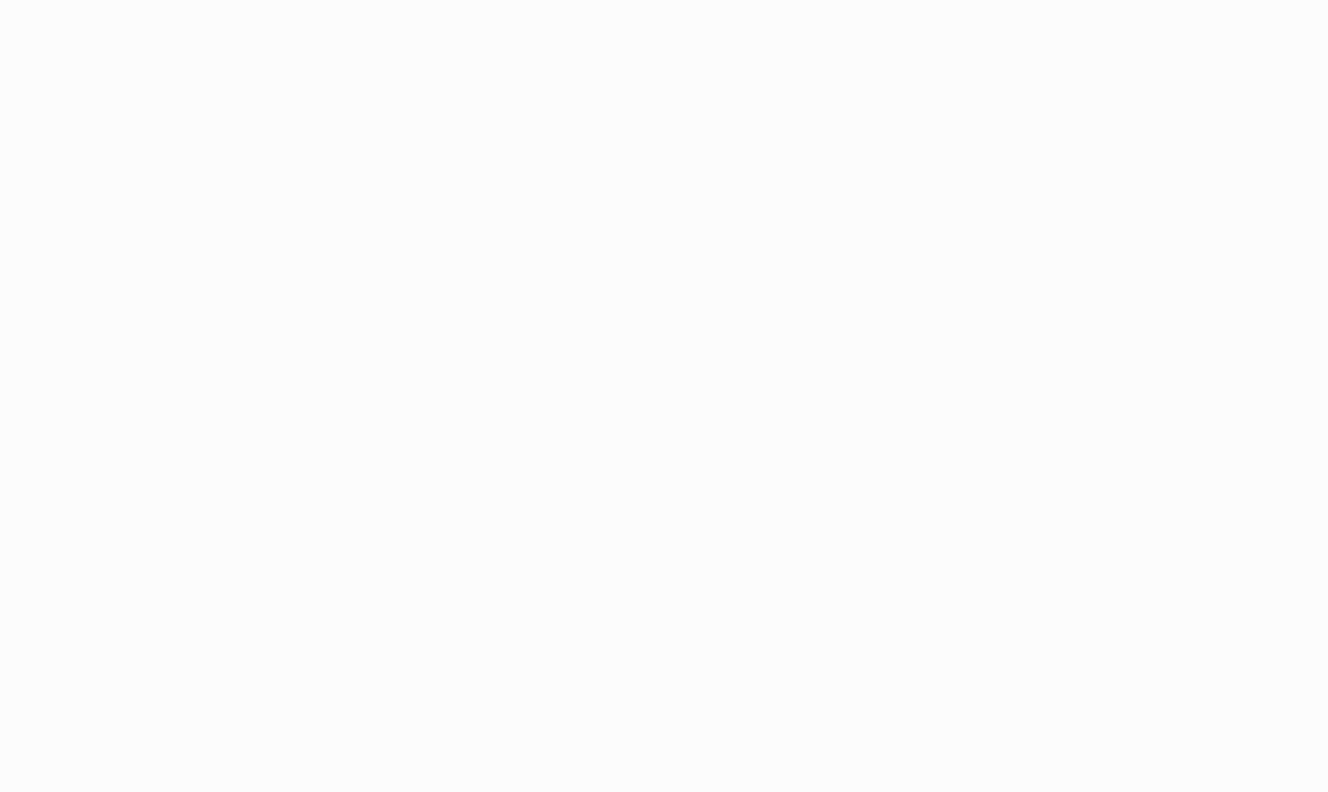 scroll, scrollTop: 0, scrollLeft: 0, axis: both 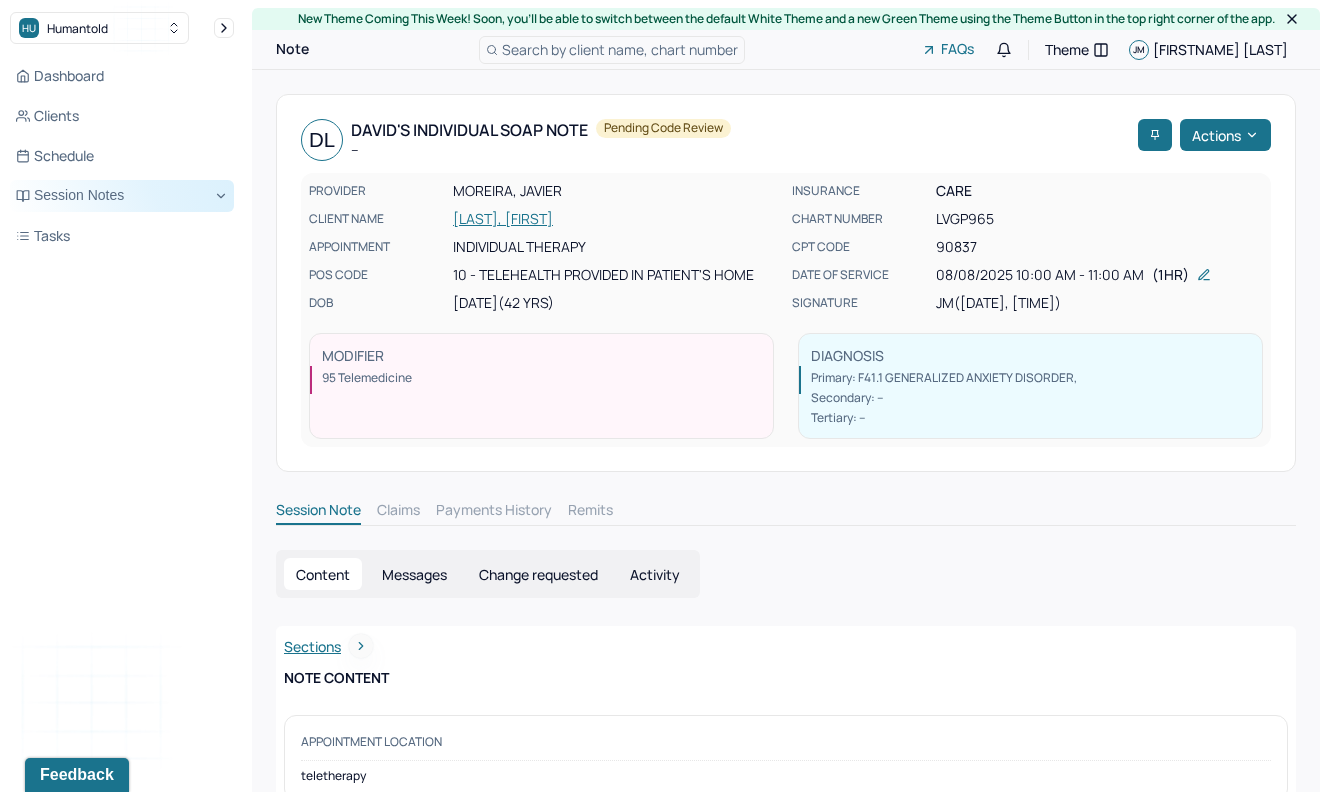 click on "Session Notes" at bounding box center [122, 196] 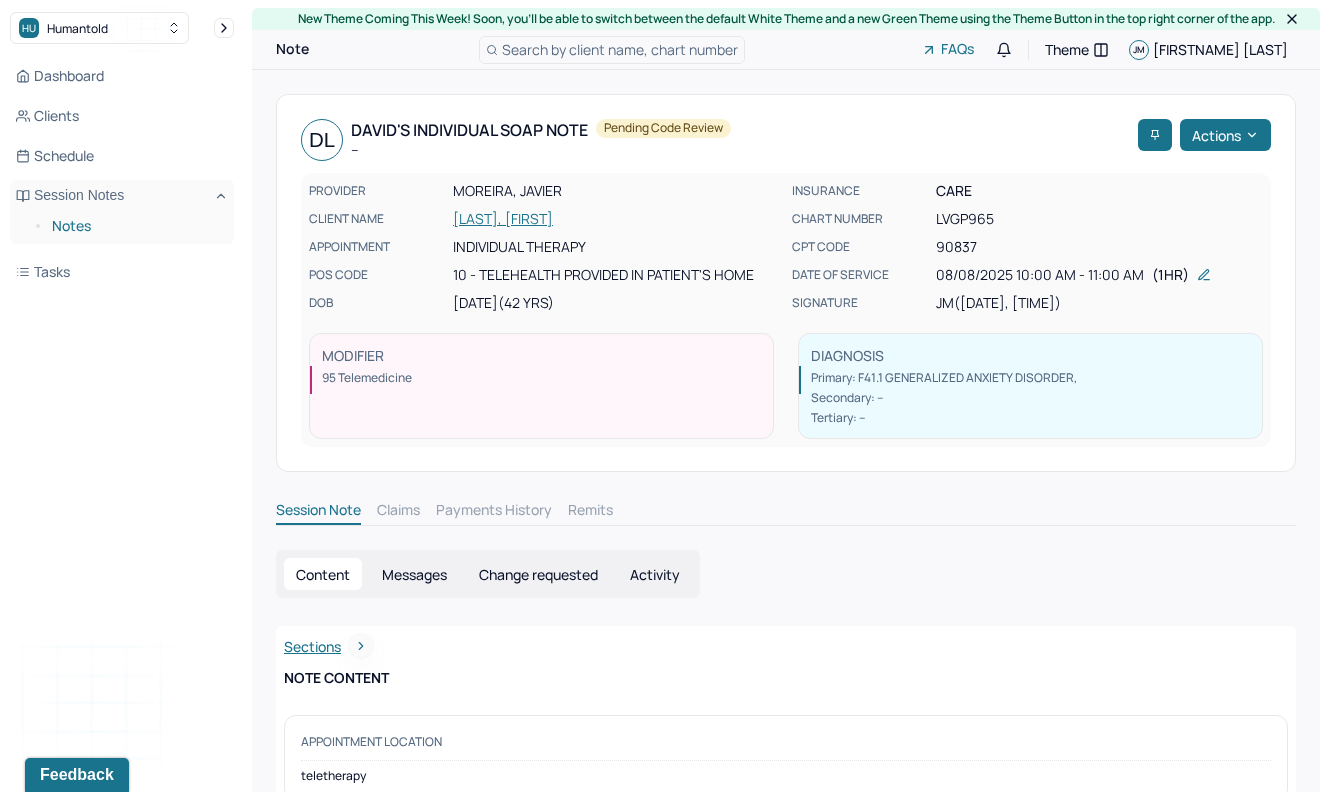 click on "Notes" at bounding box center [135, 226] 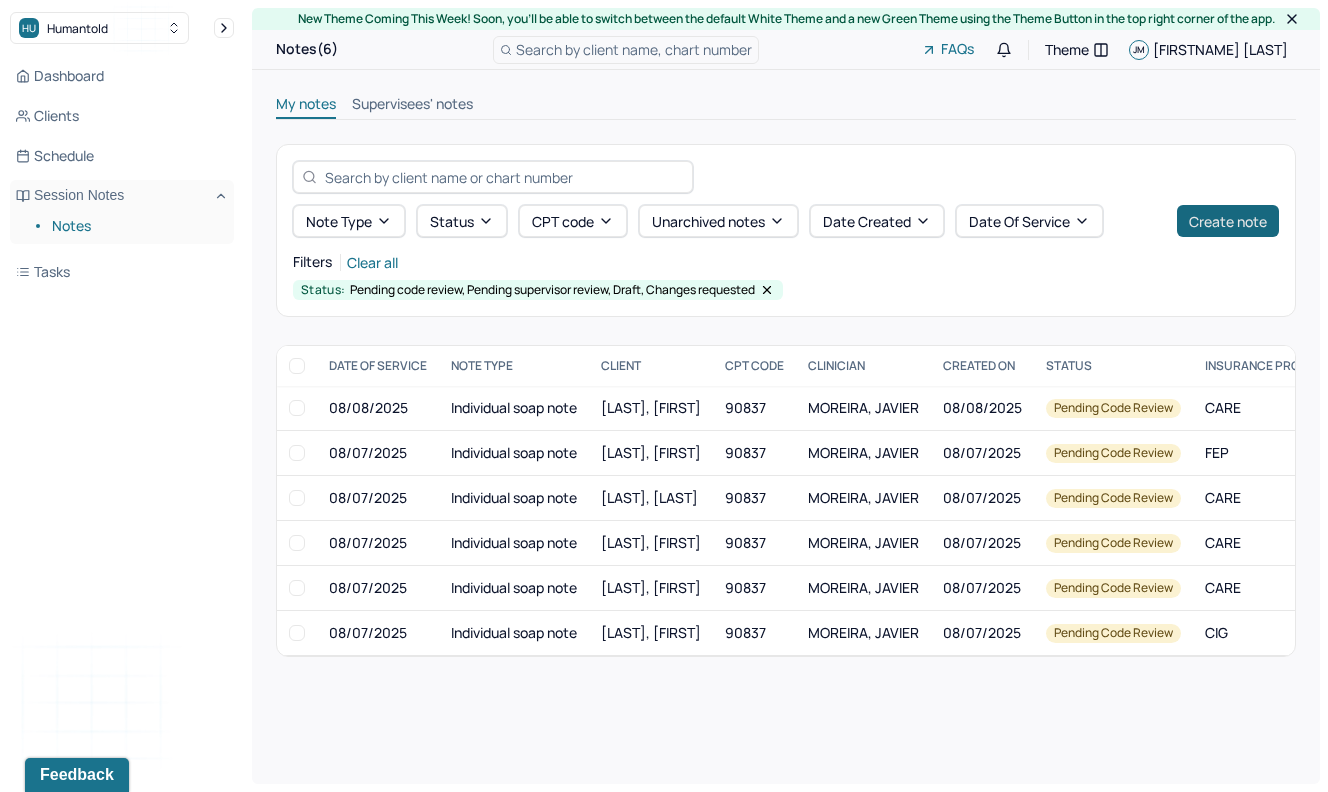 click on "Create note" at bounding box center [1228, 221] 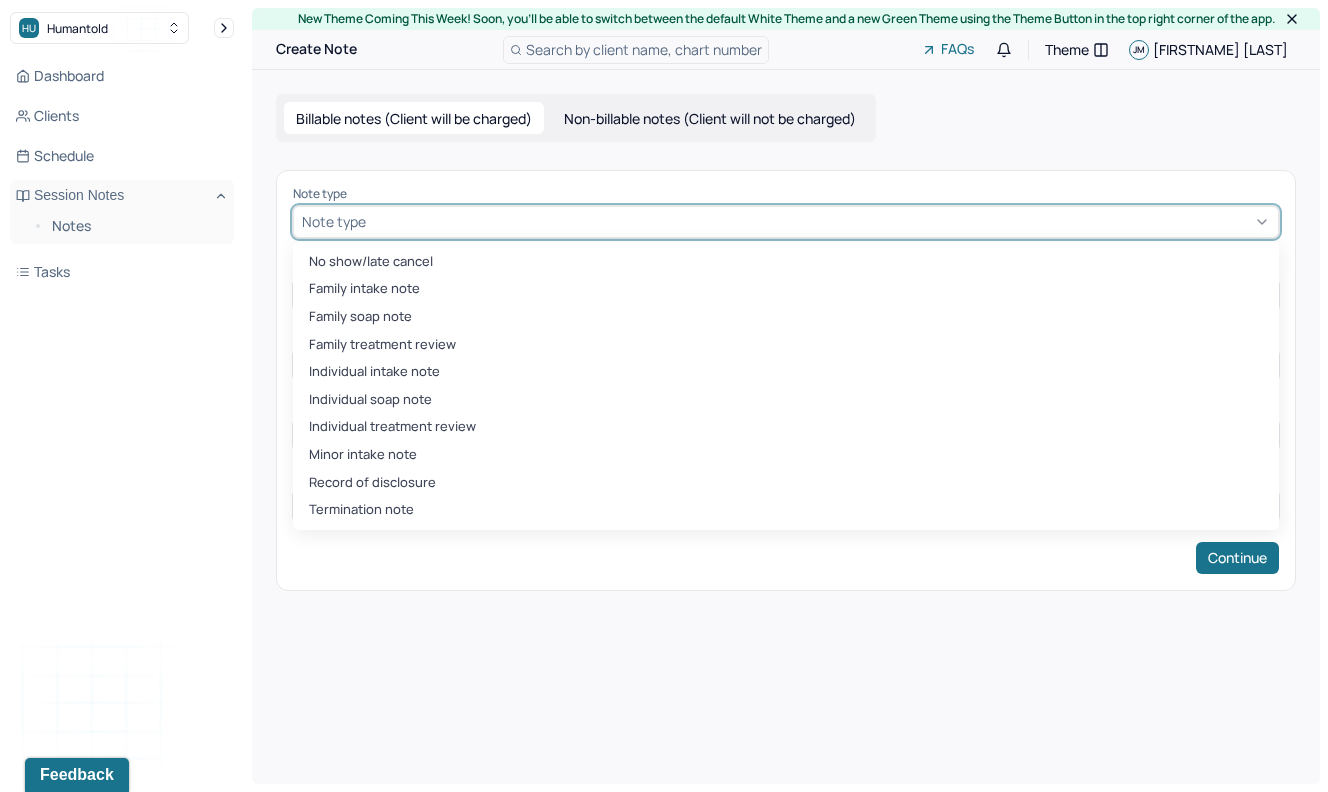 click at bounding box center [820, 221] 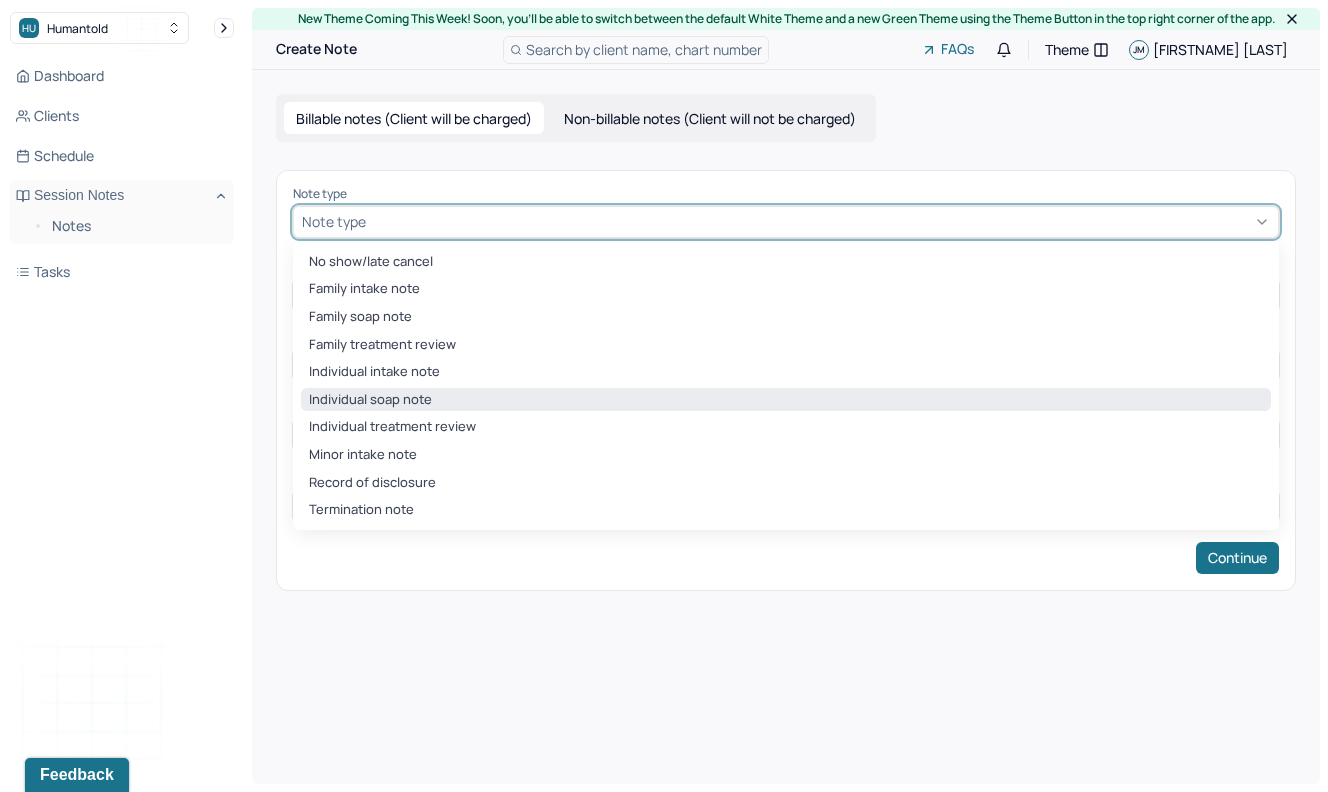 click on "Individual soap note" at bounding box center [786, 400] 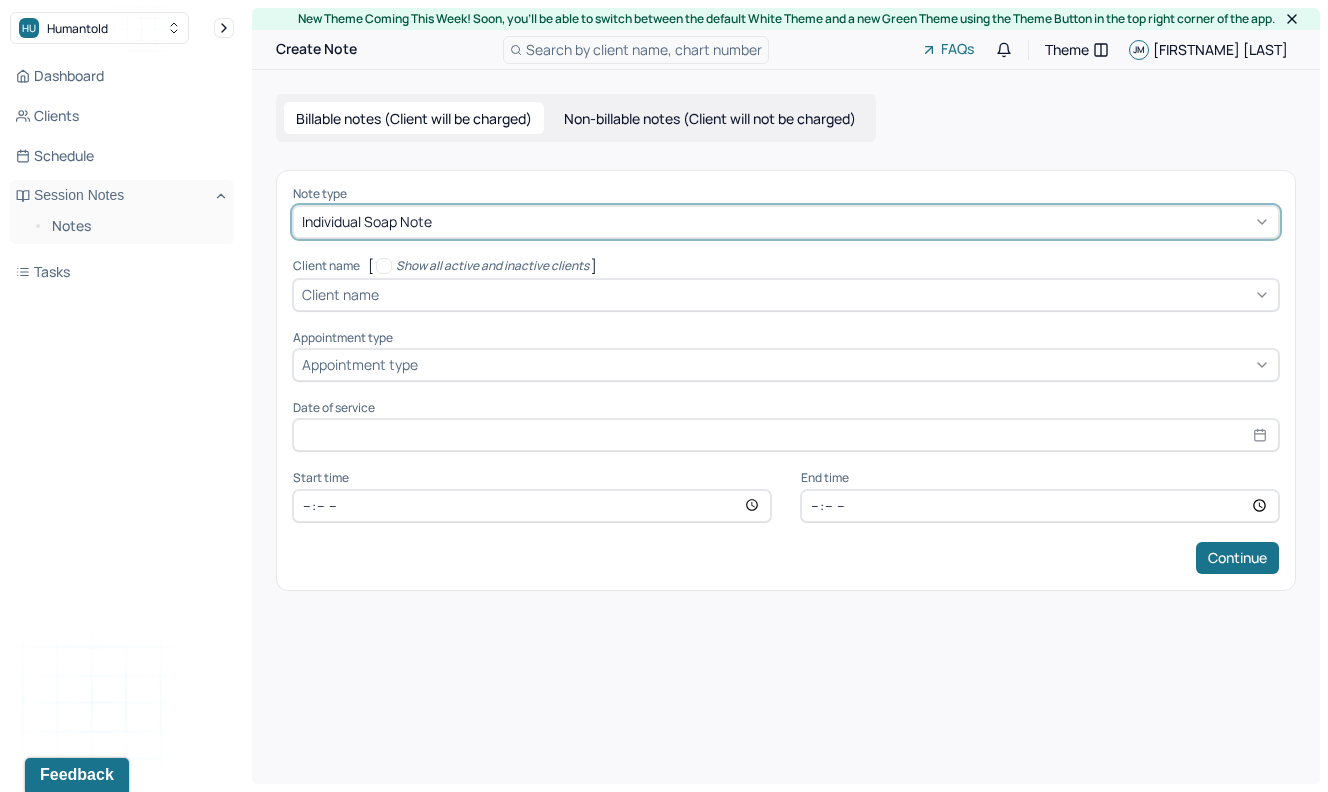 click on "Client name" at bounding box center (340, 294) 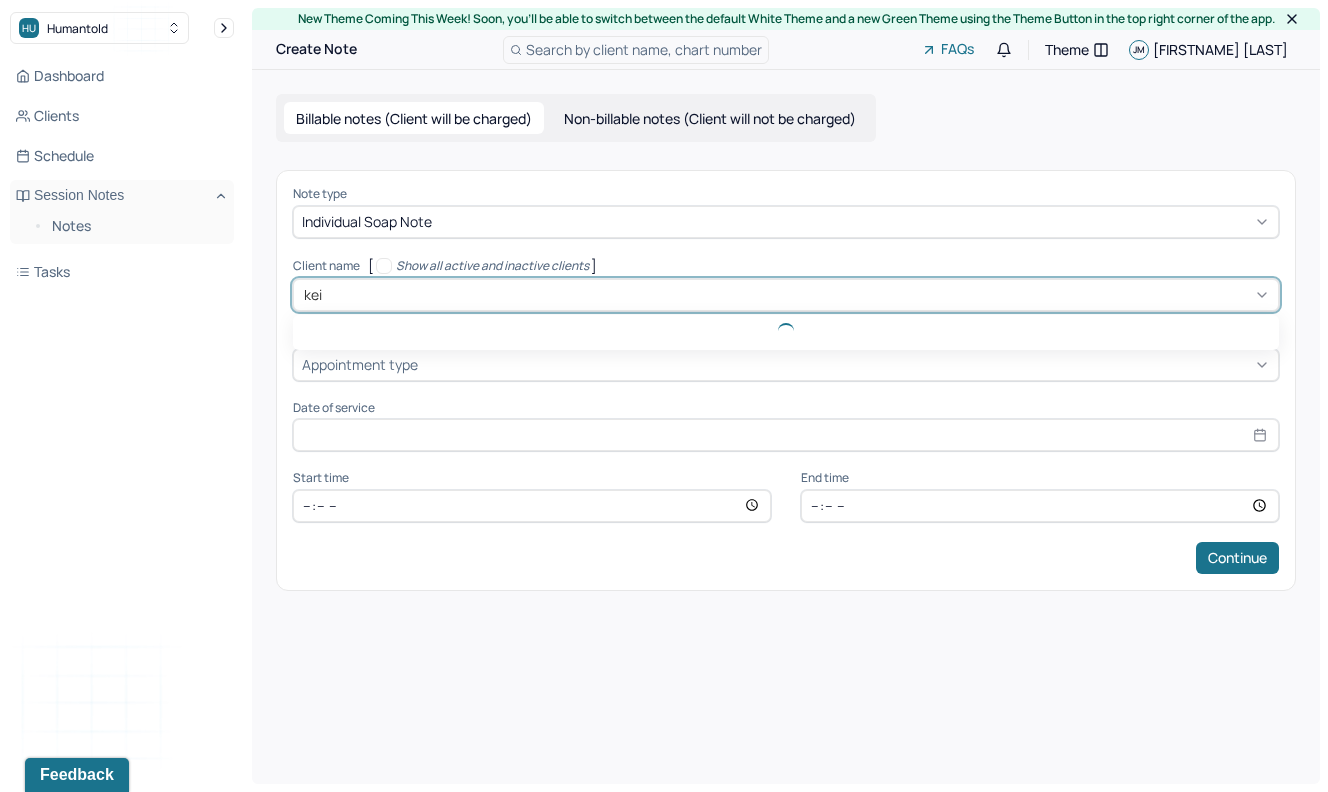 type on "[FIRST]" 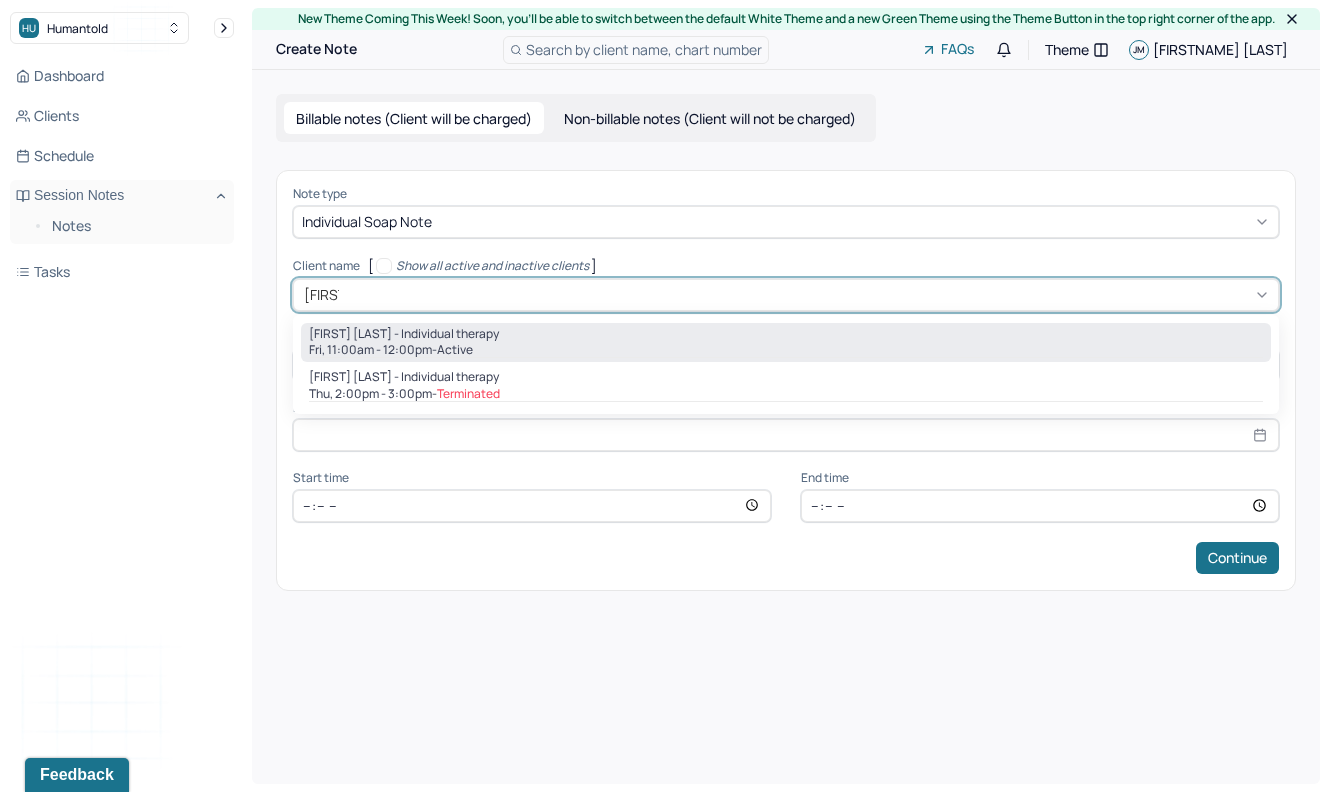 click on "[DAY_OF_WEEK], [TIME] - active" at bounding box center [786, 350] 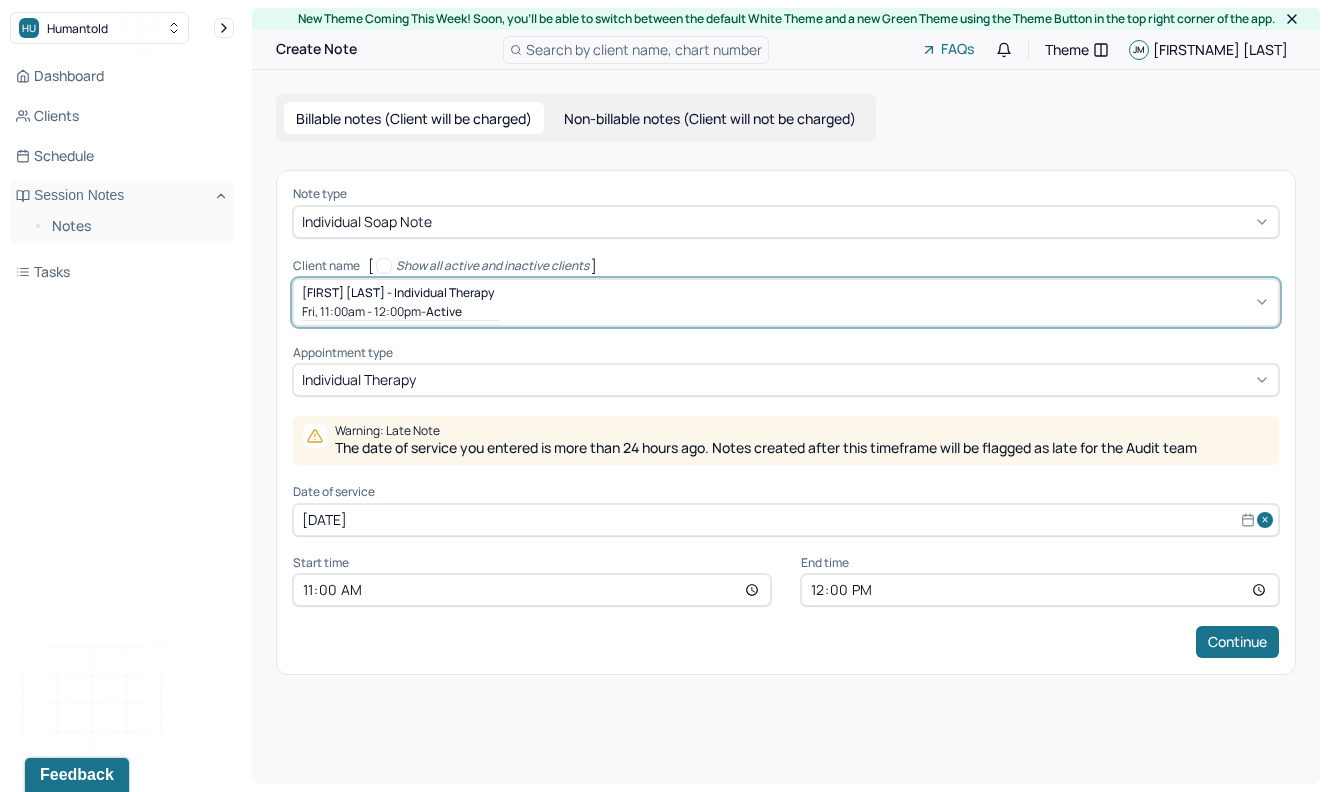 click on "[DATE]" at bounding box center (786, 520) 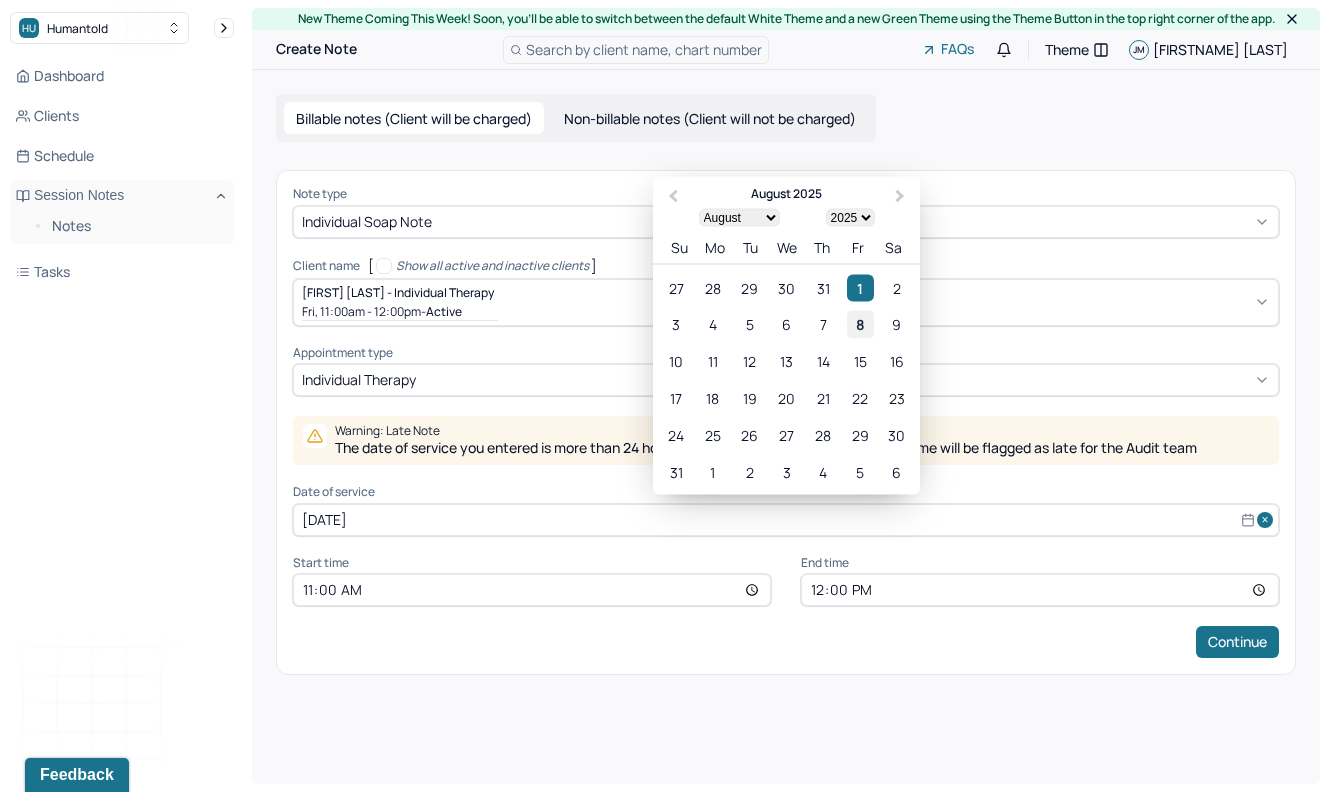 click on "8" at bounding box center [860, 324] 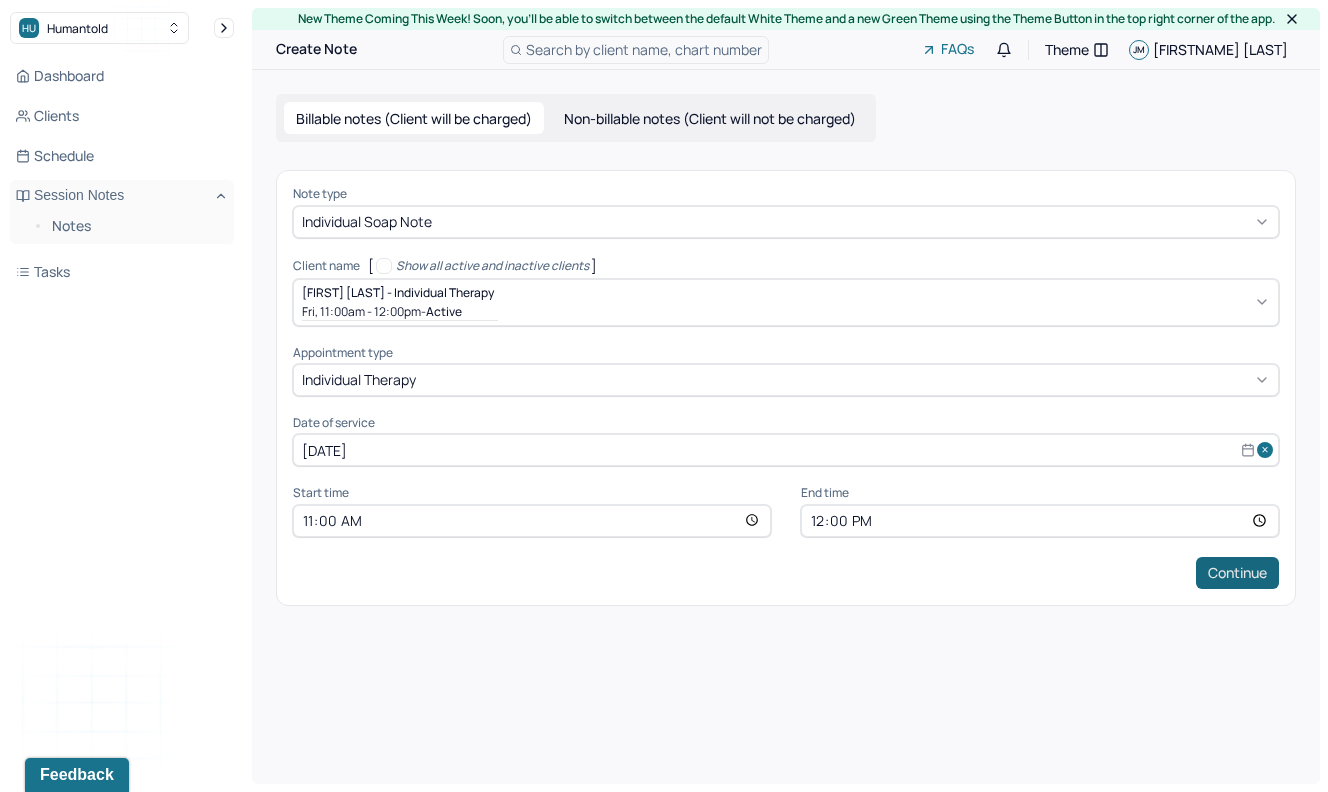 click on "Continue" at bounding box center (1237, 573) 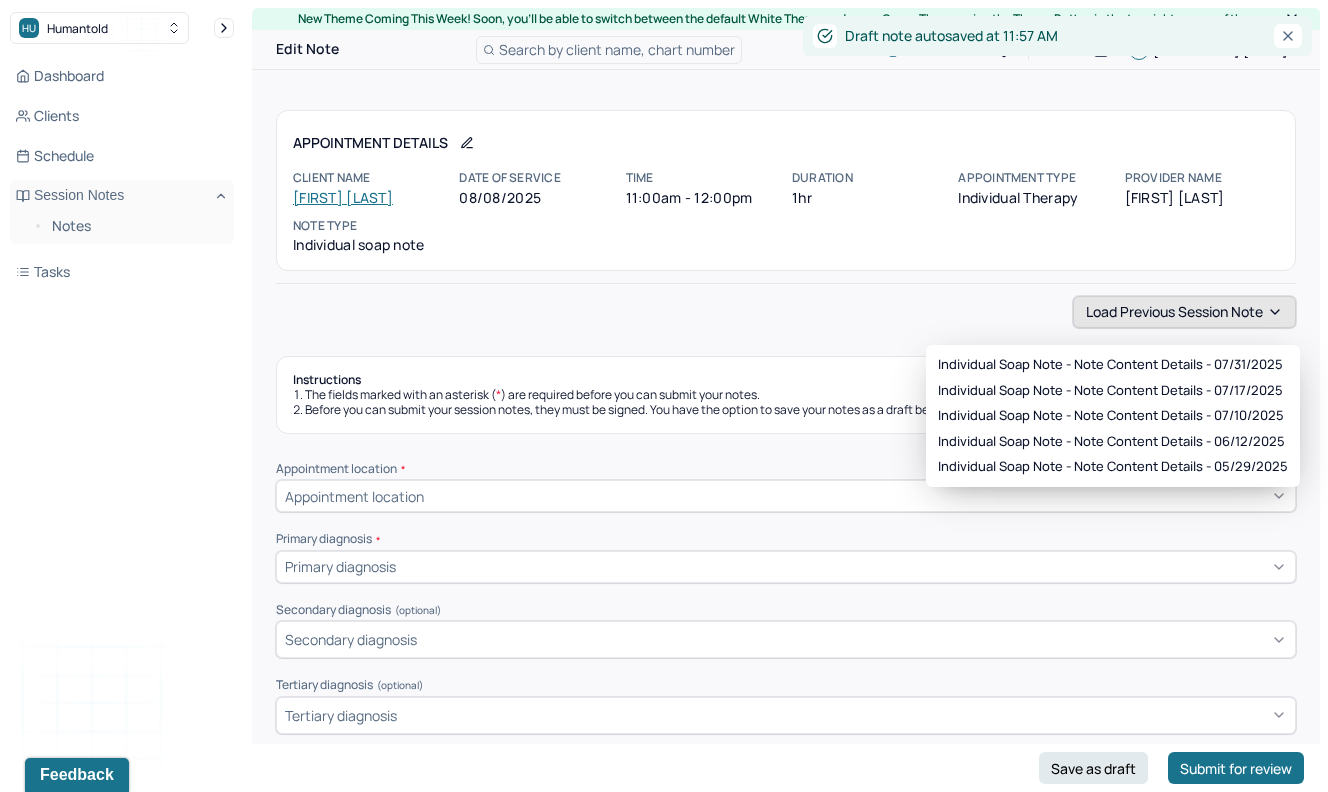 click on "Load previous session note" at bounding box center [1184, 312] 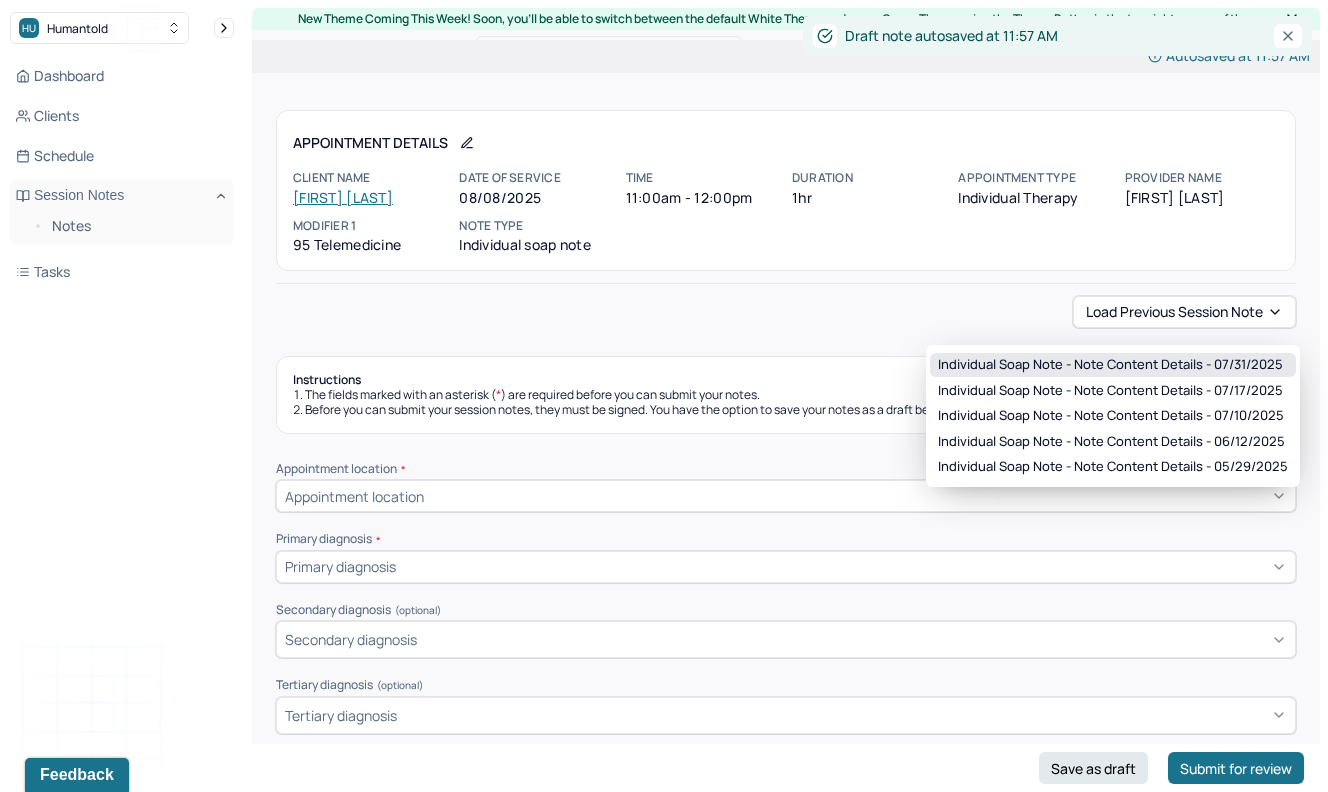 click on "Individual soap note   - Note content Details -   07/31/2025" at bounding box center (1110, 365) 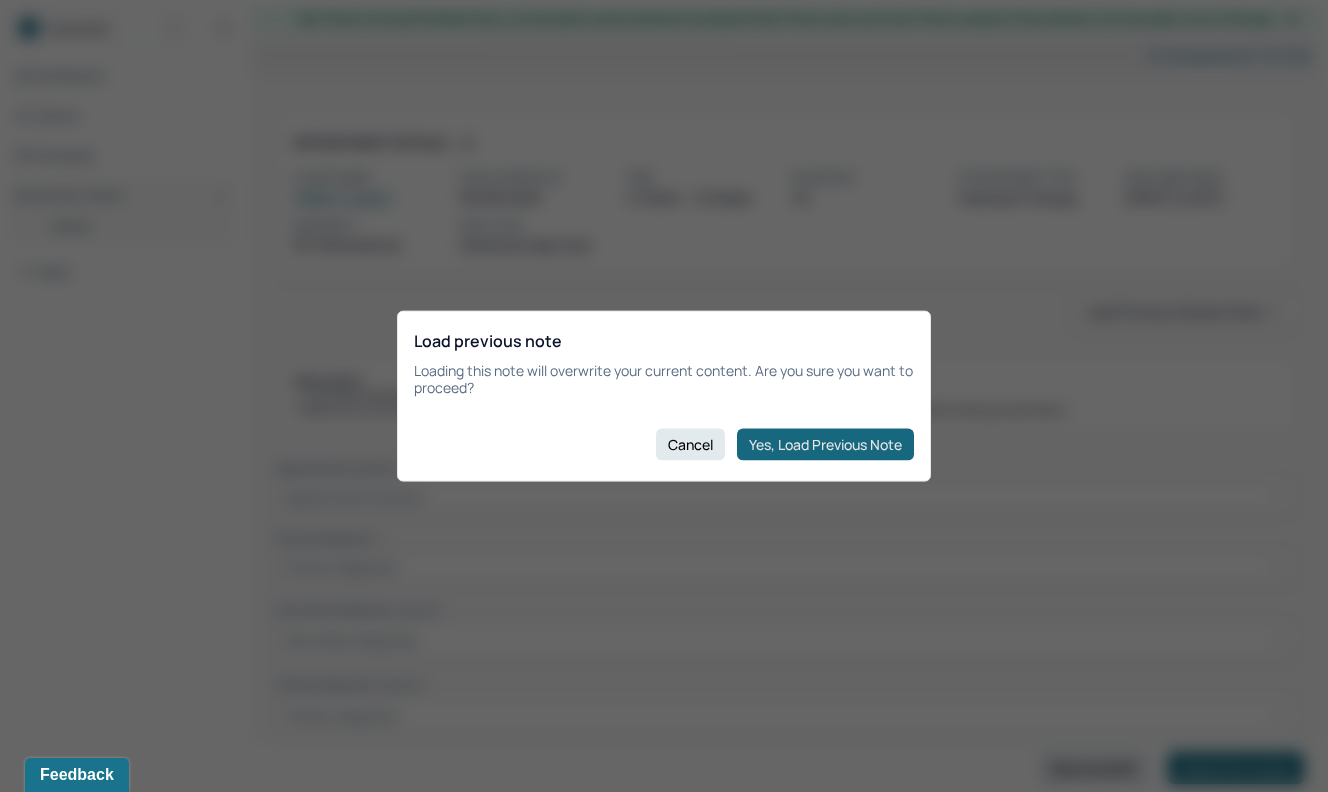 click on "Yes, Load Previous Note" at bounding box center [825, 444] 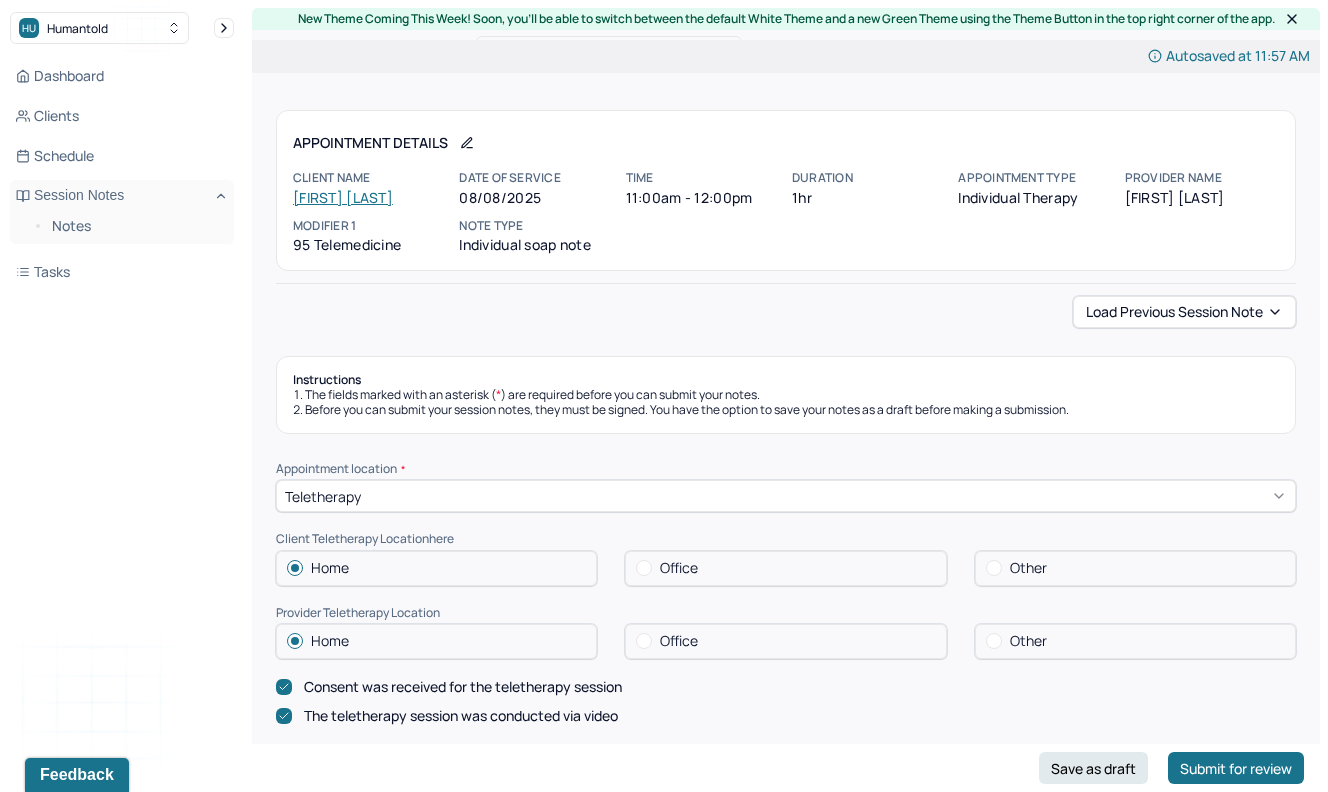 click at bounding box center [644, 641] 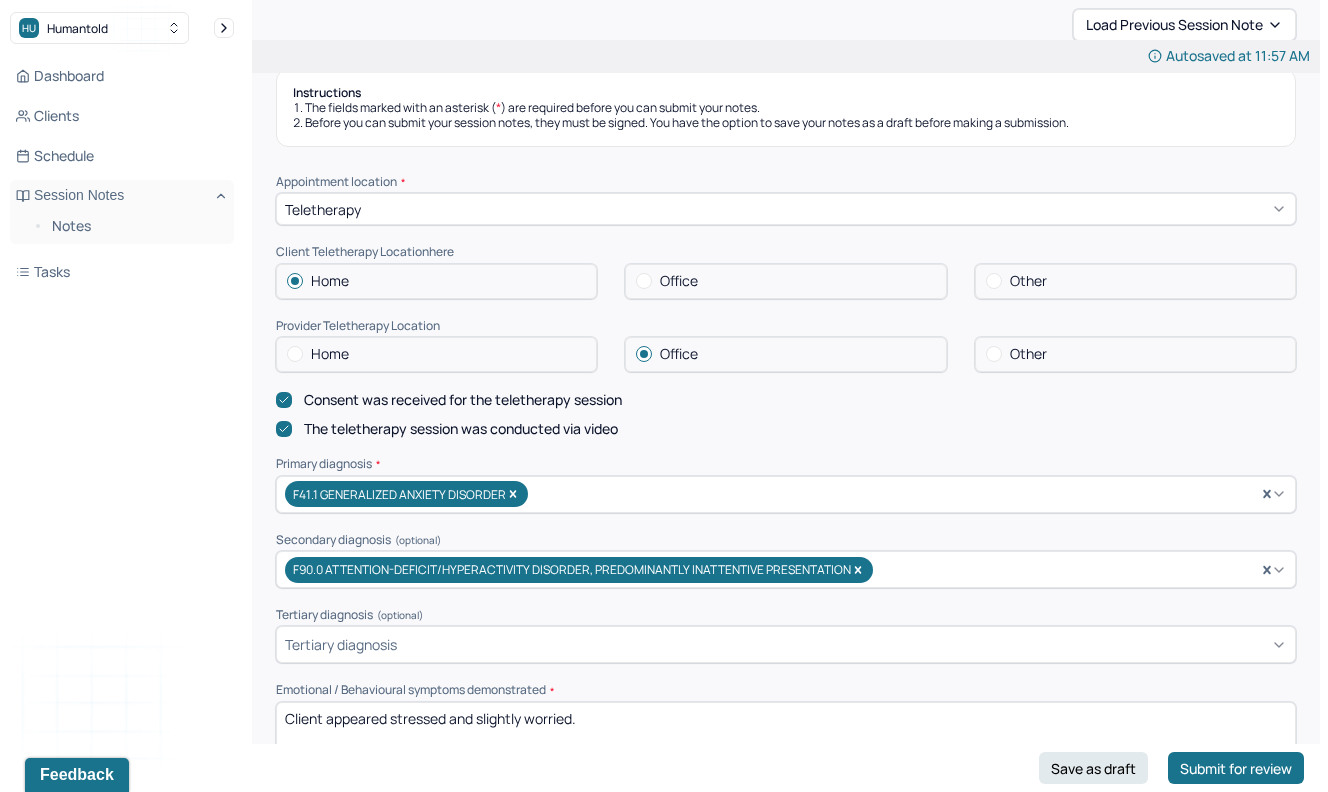 scroll, scrollTop: 488, scrollLeft: 0, axis: vertical 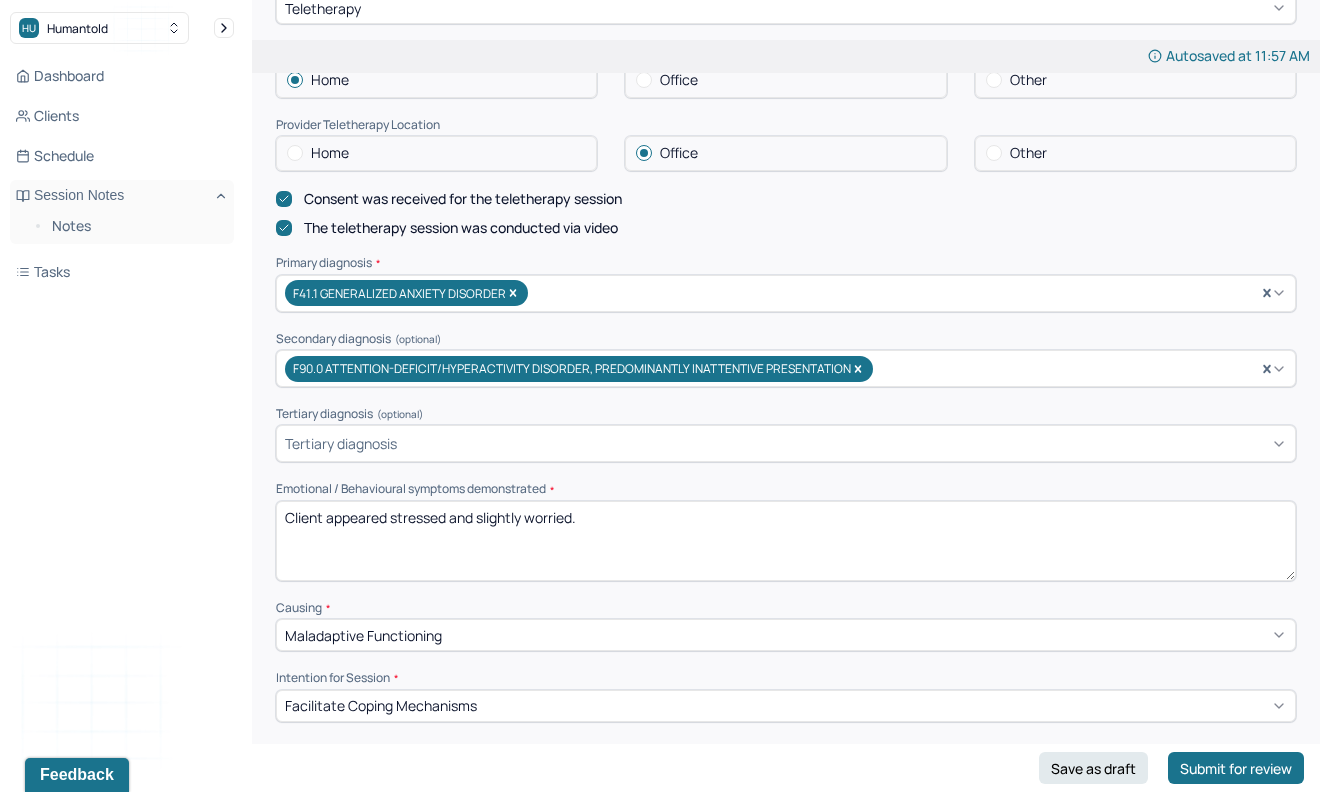 drag, startPoint x: 645, startPoint y: 542, endPoint x: 391, endPoint y: 524, distance: 254.637 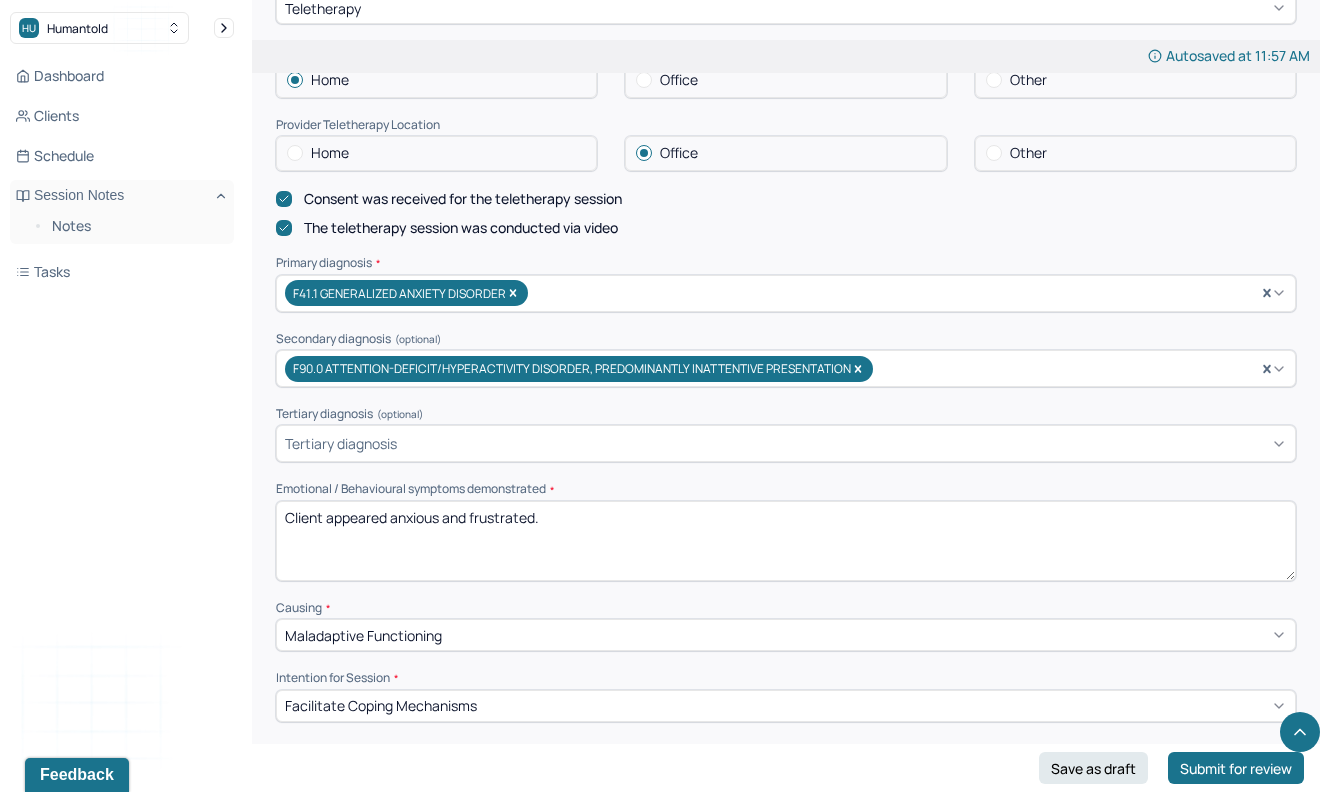 scroll, scrollTop: 783, scrollLeft: 0, axis: vertical 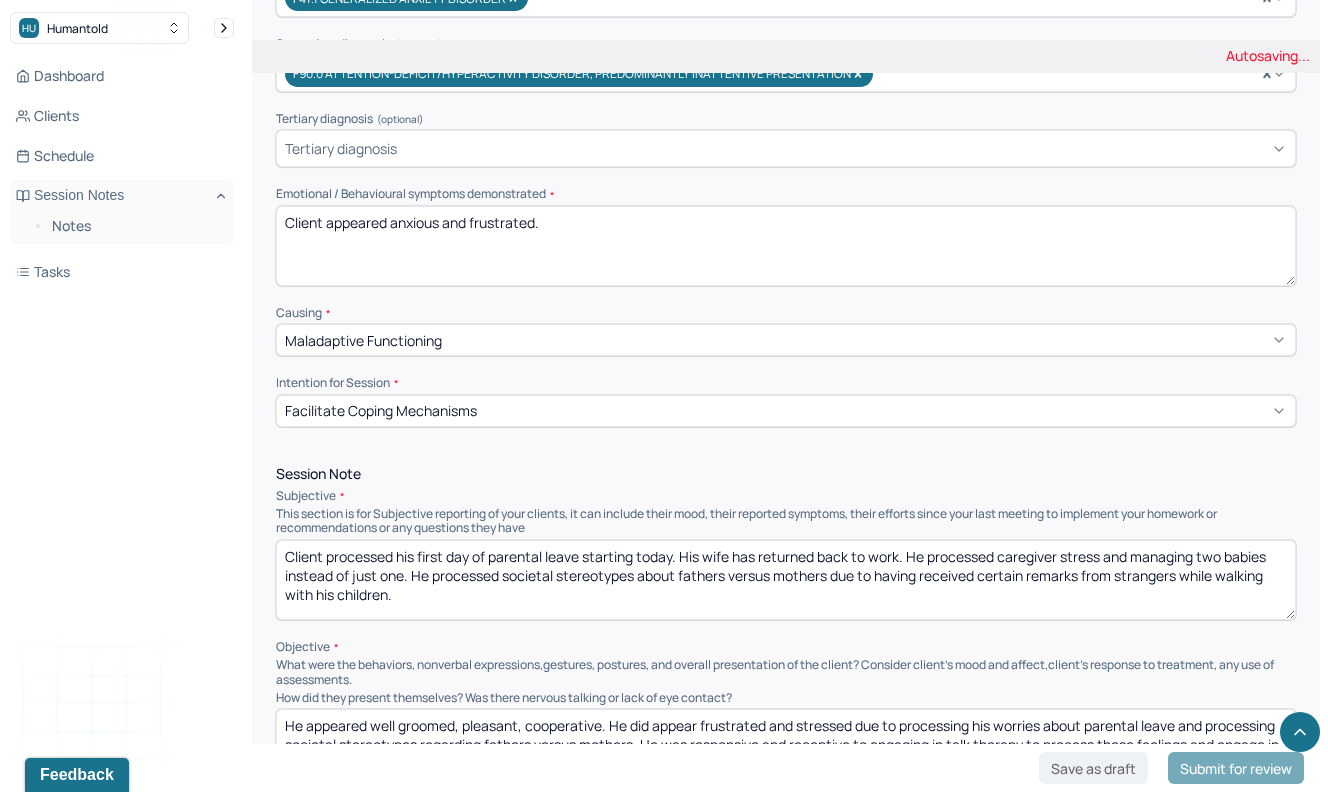 type on "Client appeared anxious and frustrated." 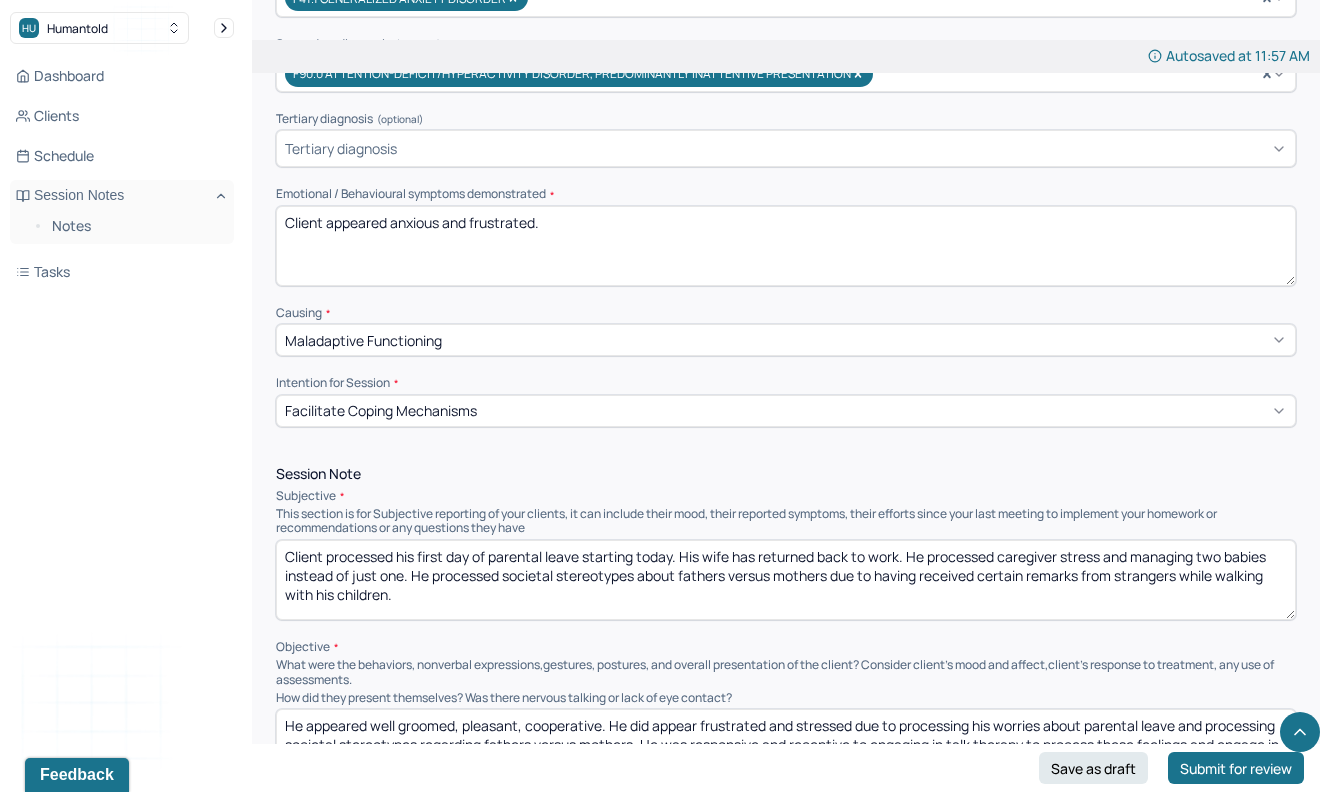 drag, startPoint x: 480, startPoint y: 619, endPoint x: 392, endPoint y: 565, distance: 103.24728 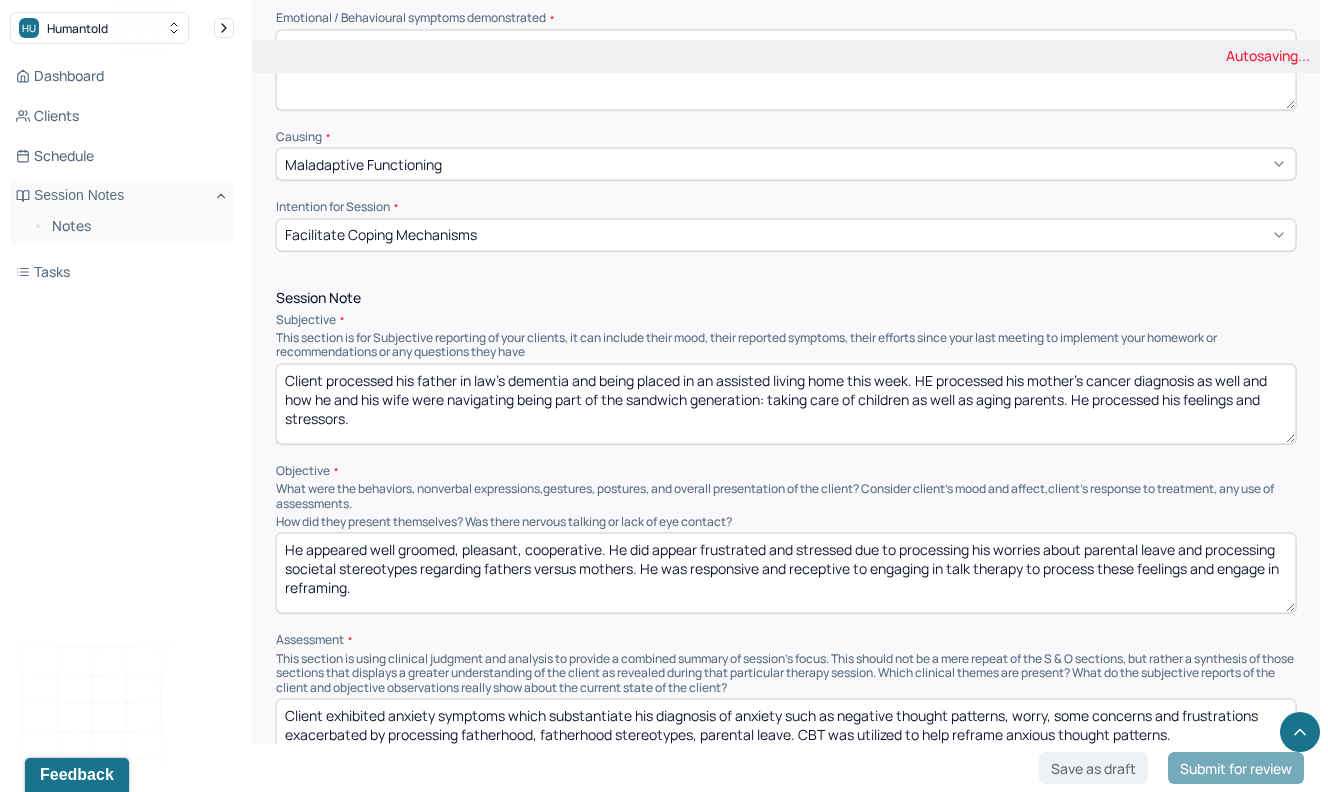 scroll, scrollTop: 994, scrollLeft: 0, axis: vertical 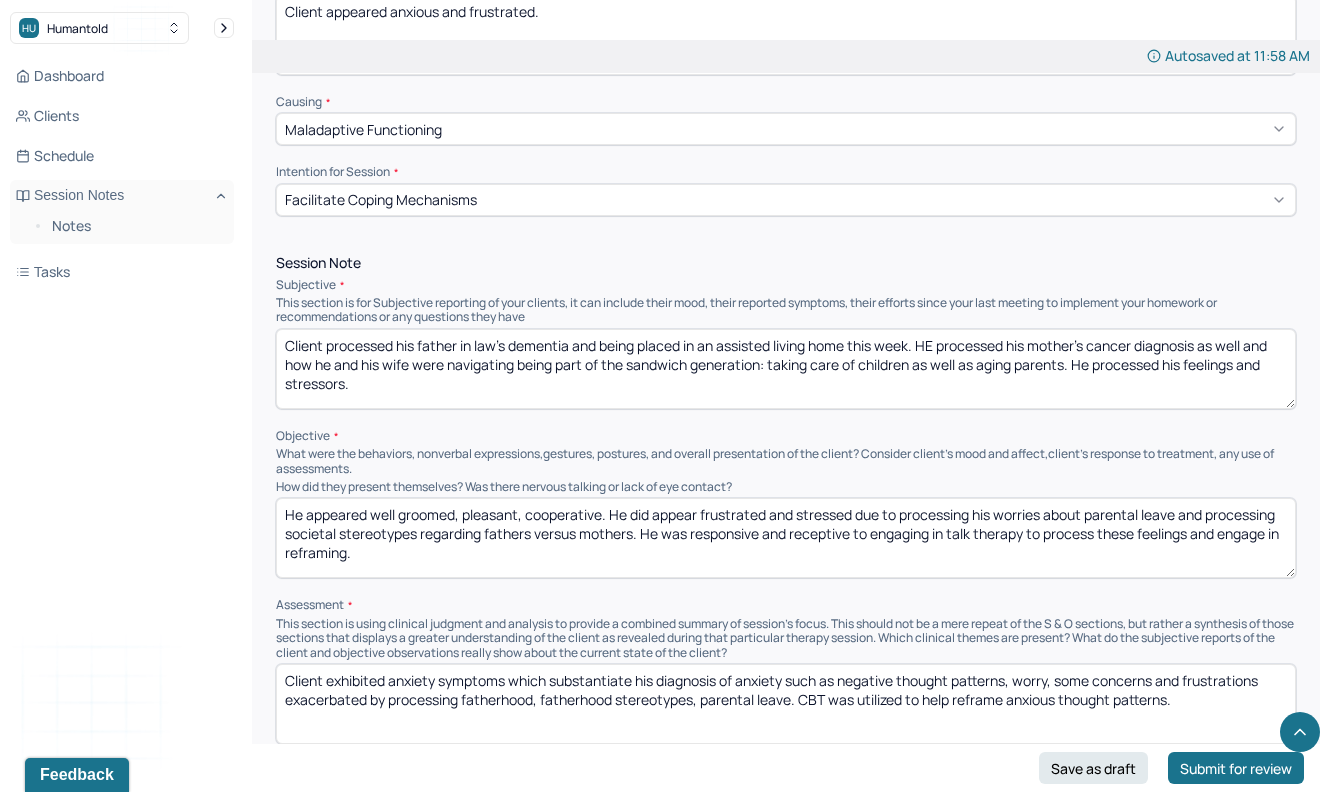 type on "Client processed his father in law's dementia and being placed in an assisted living home this week. HE processed his mother's cancer diagnosis as well and how he and his wife were navigating being part of the sandwich generation: taking care of children as well as aging parents. He processed his feelings and stressors." 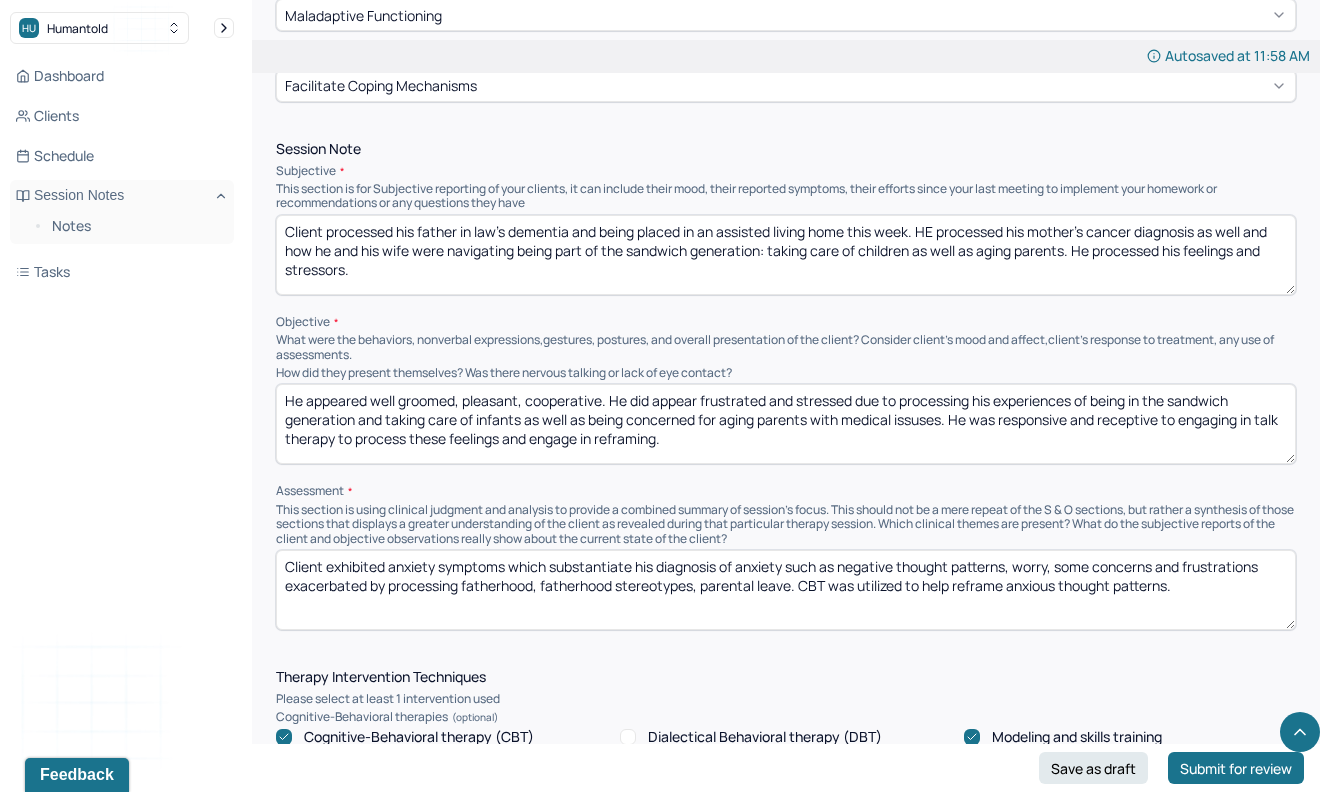 scroll, scrollTop: 1165, scrollLeft: 0, axis: vertical 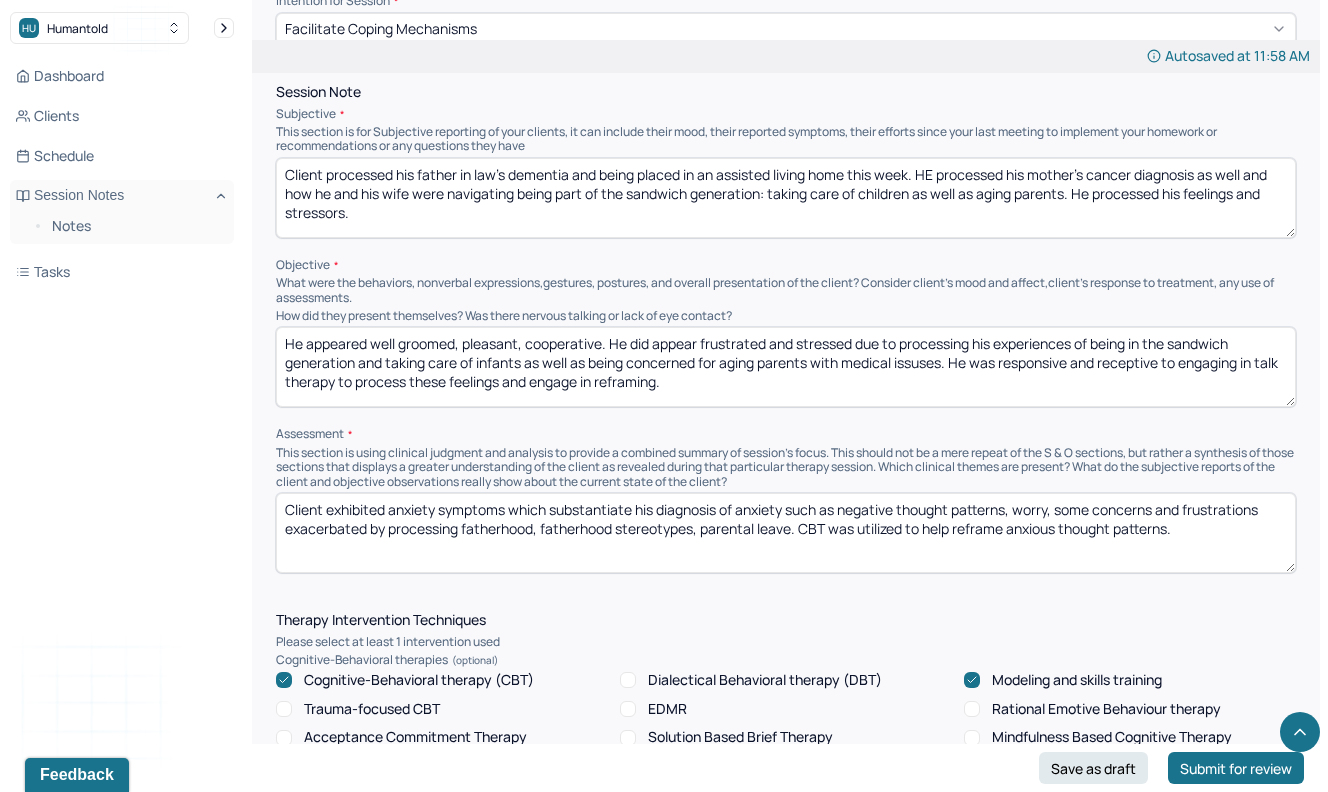 click on "He appeared well groomed, pleasant, cooperative. He did appear frustrated and stressed due to processing his experiences of being in the sandwich generation and taking care of infants as well as being concerned for aging parents with medical issuses. He was responsive and receptive to engaging in talk therapy to process these feelings and engage in reframing." at bounding box center (786, 367) 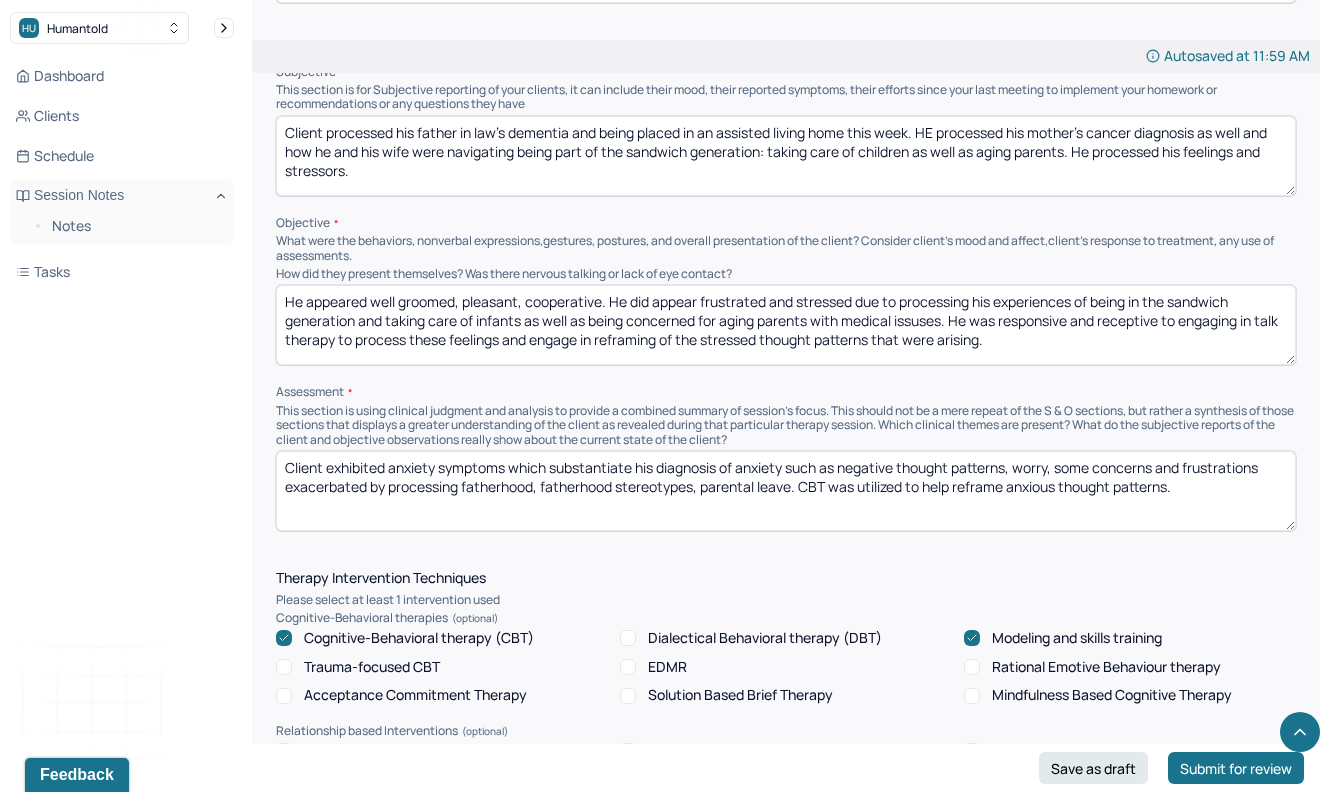 scroll, scrollTop: 1204, scrollLeft: 0, axis: vertical 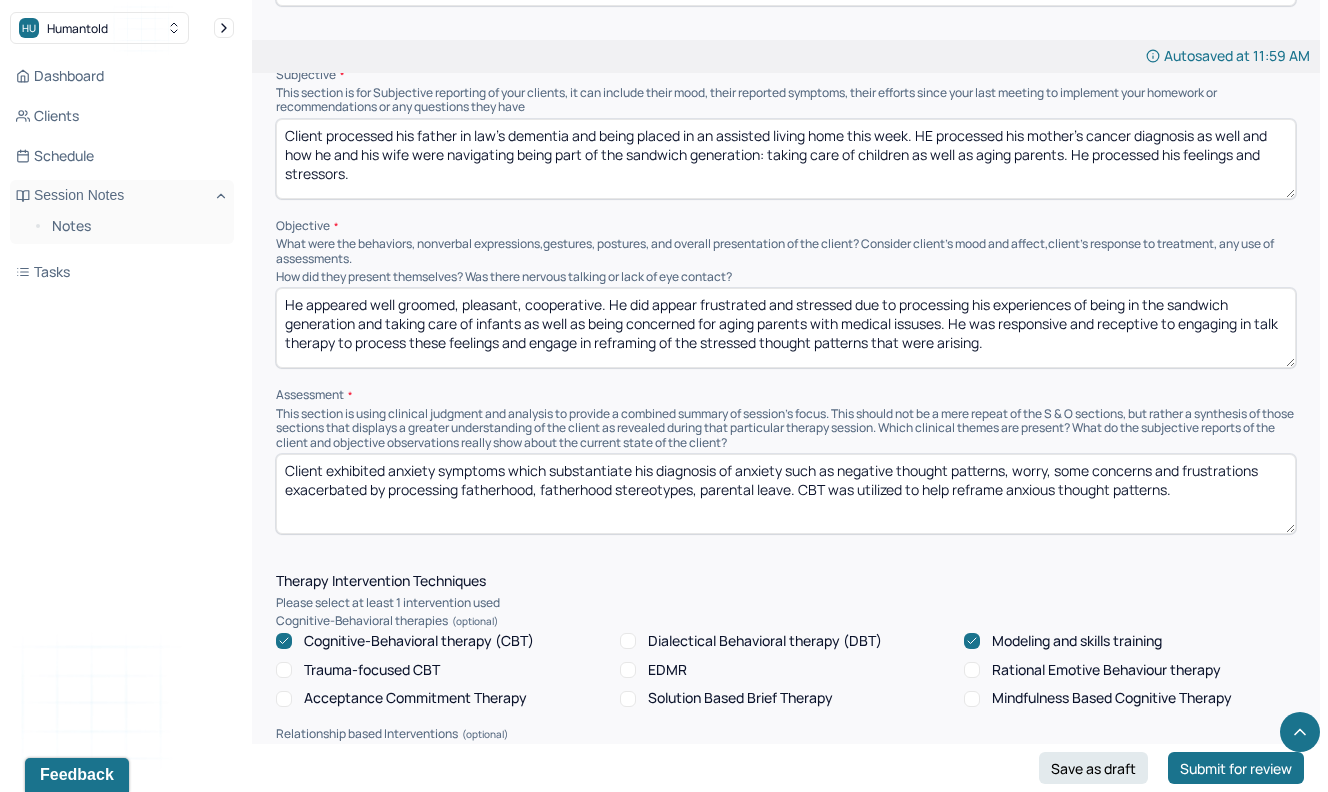 type on "He appeared well groomed, pleasant, cooperative. He did appear frustrated and stressed due to processing his experiences of being in the sandwich generation and taking care of infants as well as being concerned for aging parents with medical issuses. He was responsive and receptive to engaging in talk therapy to process these feelings and engage in reframing of the stressed thought patterns that were arising." 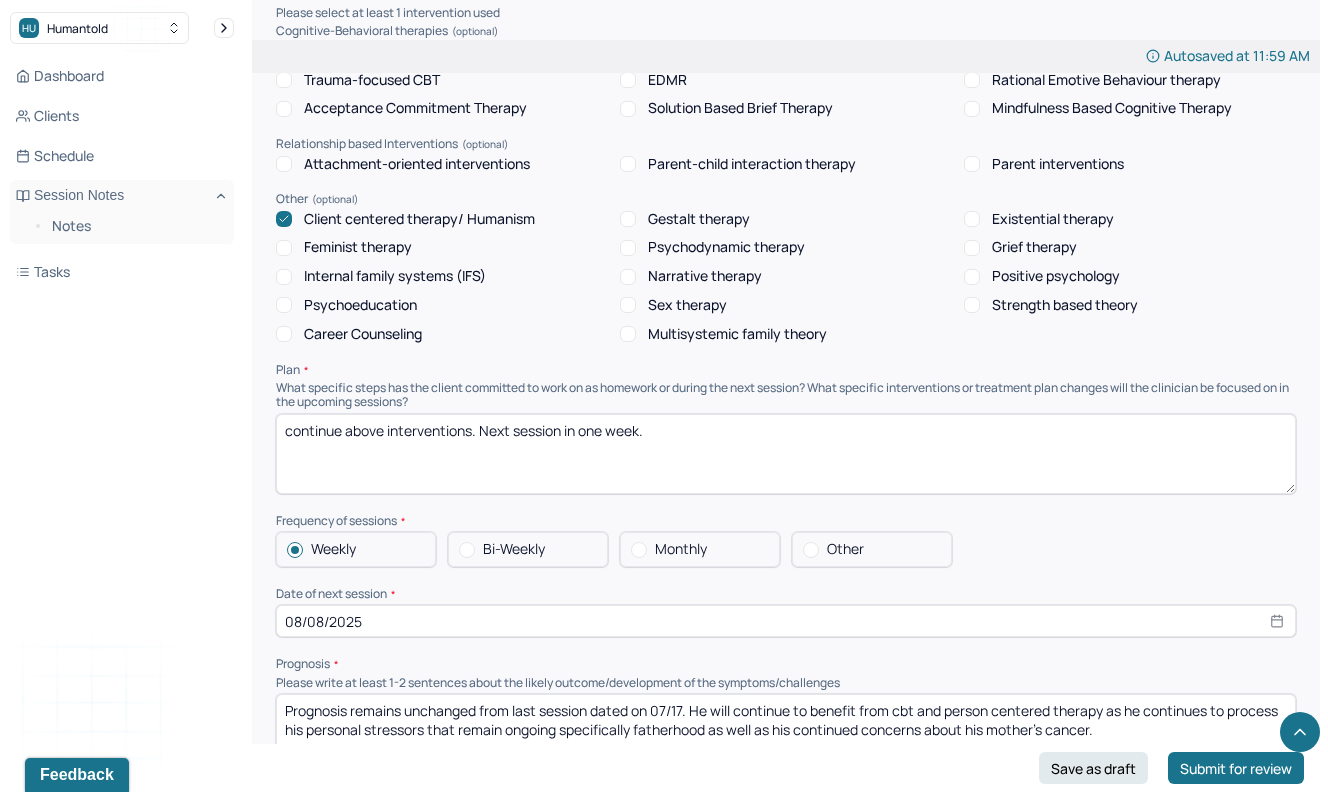 scroll, scrollTop: 1817, scrollLeft: 0, axis: vertical 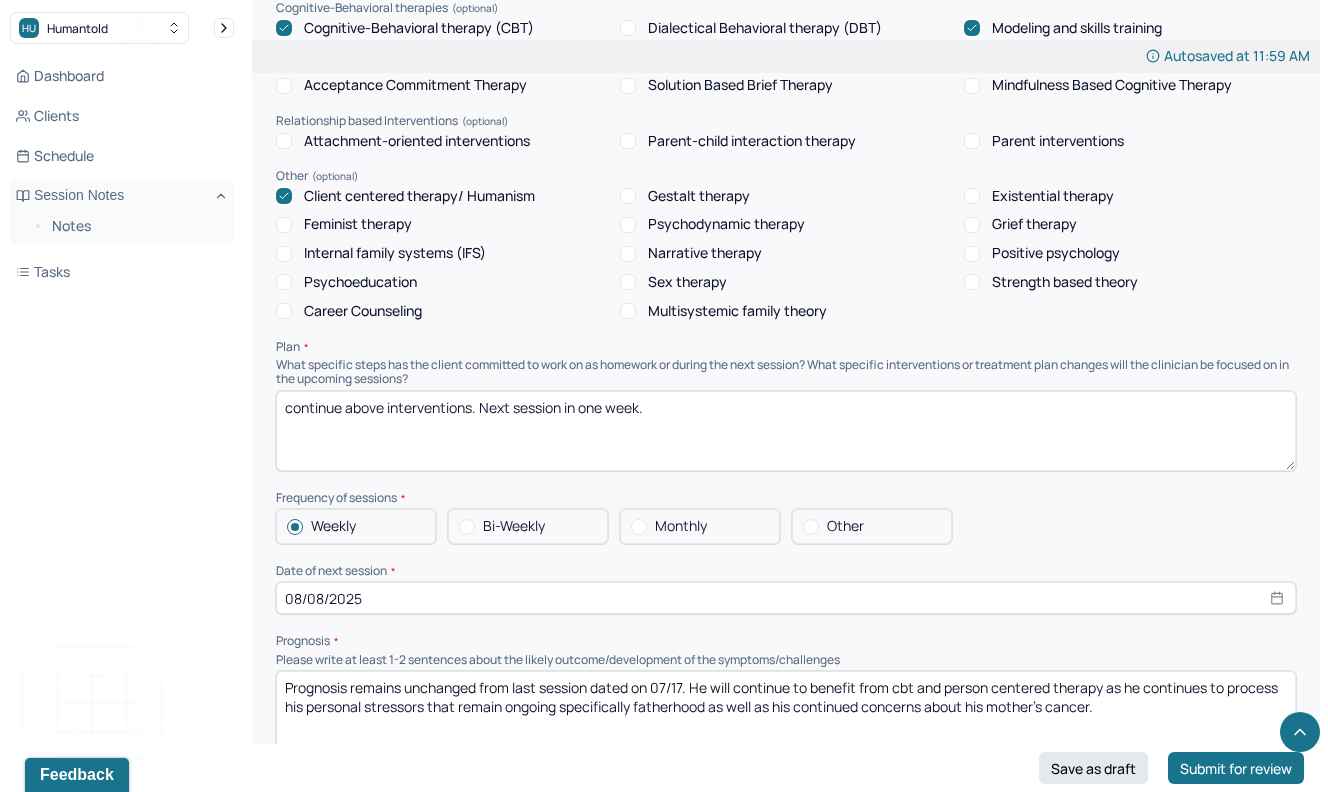 type on "Client exhibited anxiety symptoms which substantiate his diagnosis of anxiety such as negative thought patterns, worry, some concerns and frustrations exacerbated by processing fatherhood and aging parents and the stressors that has brought up for him and his wife. CBT was utilized to help reframe anxious thought patterns." 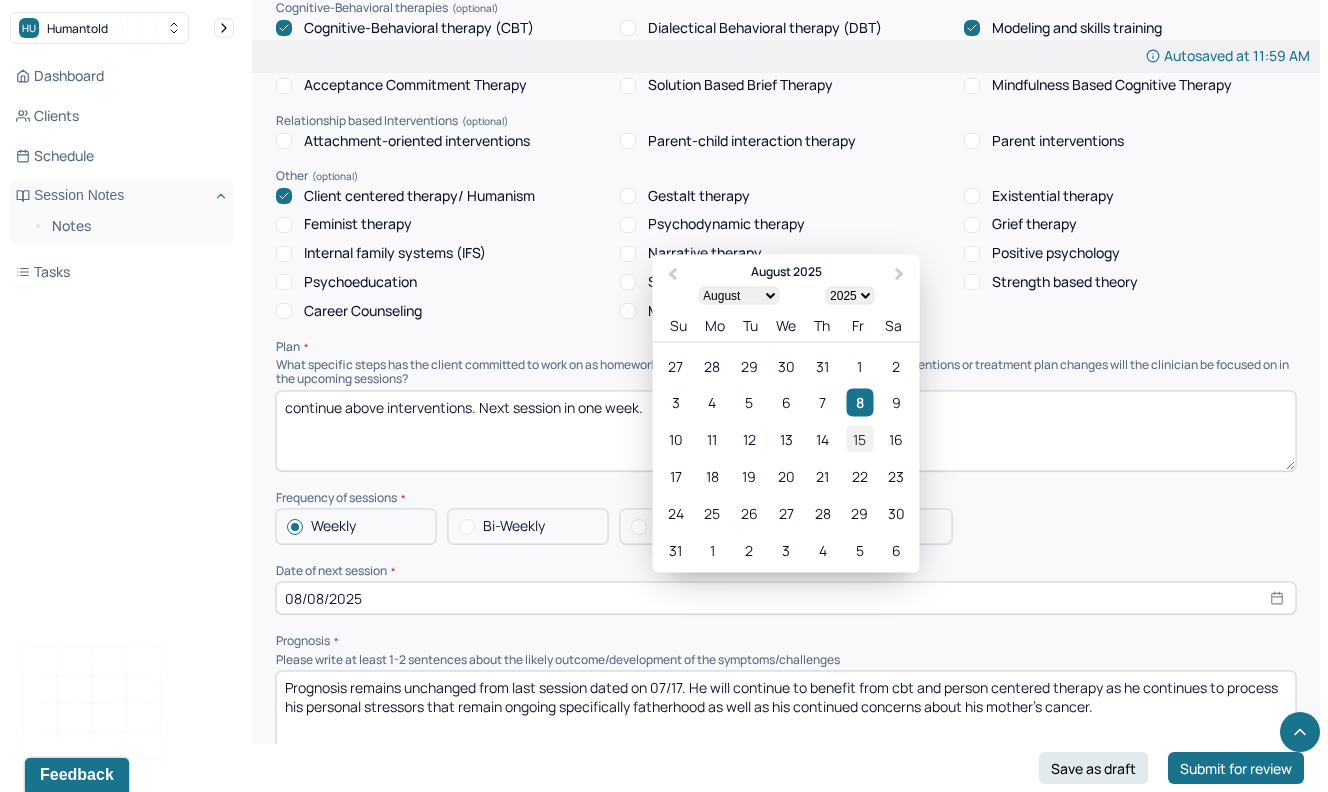 click on "15" at bounding box center (859, 439) 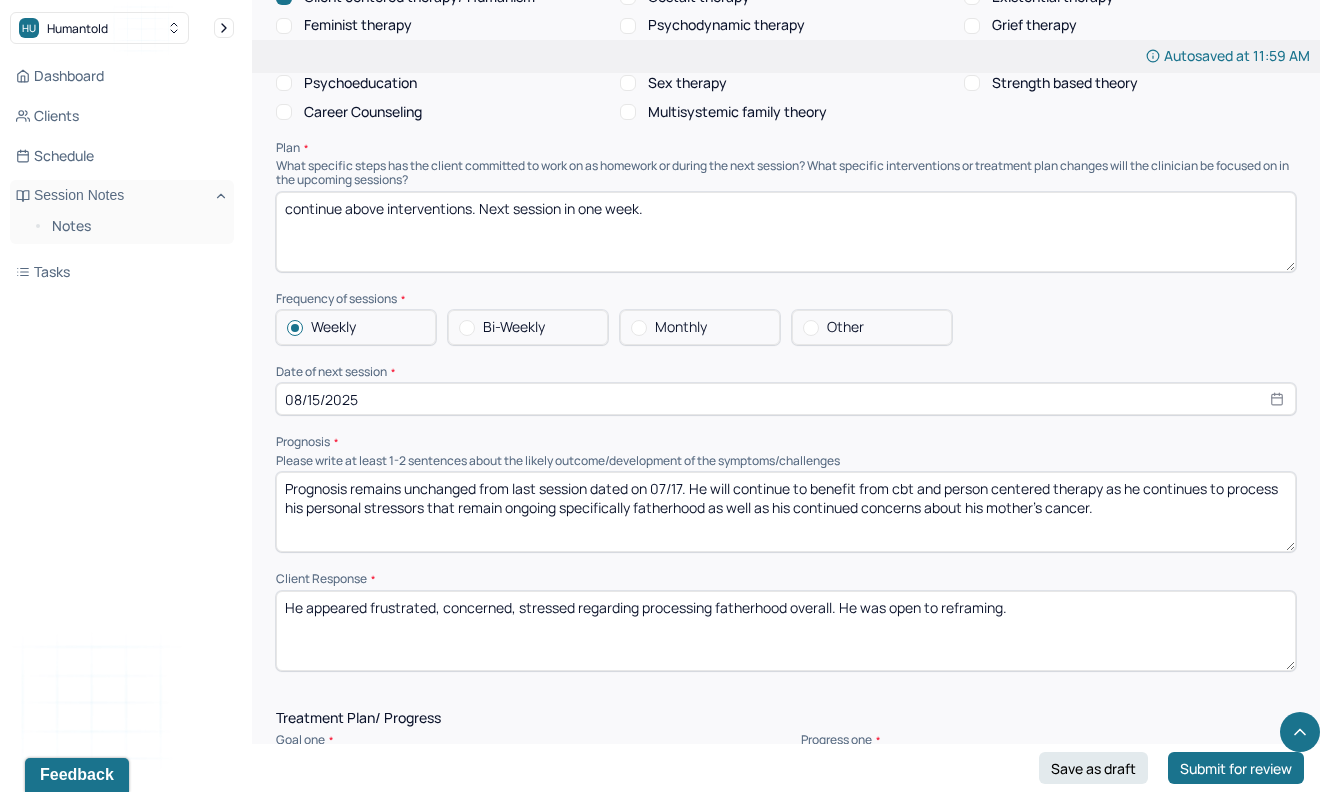 scroll, scrollTop: 2015, scrollLeft: 0, axis: vertical 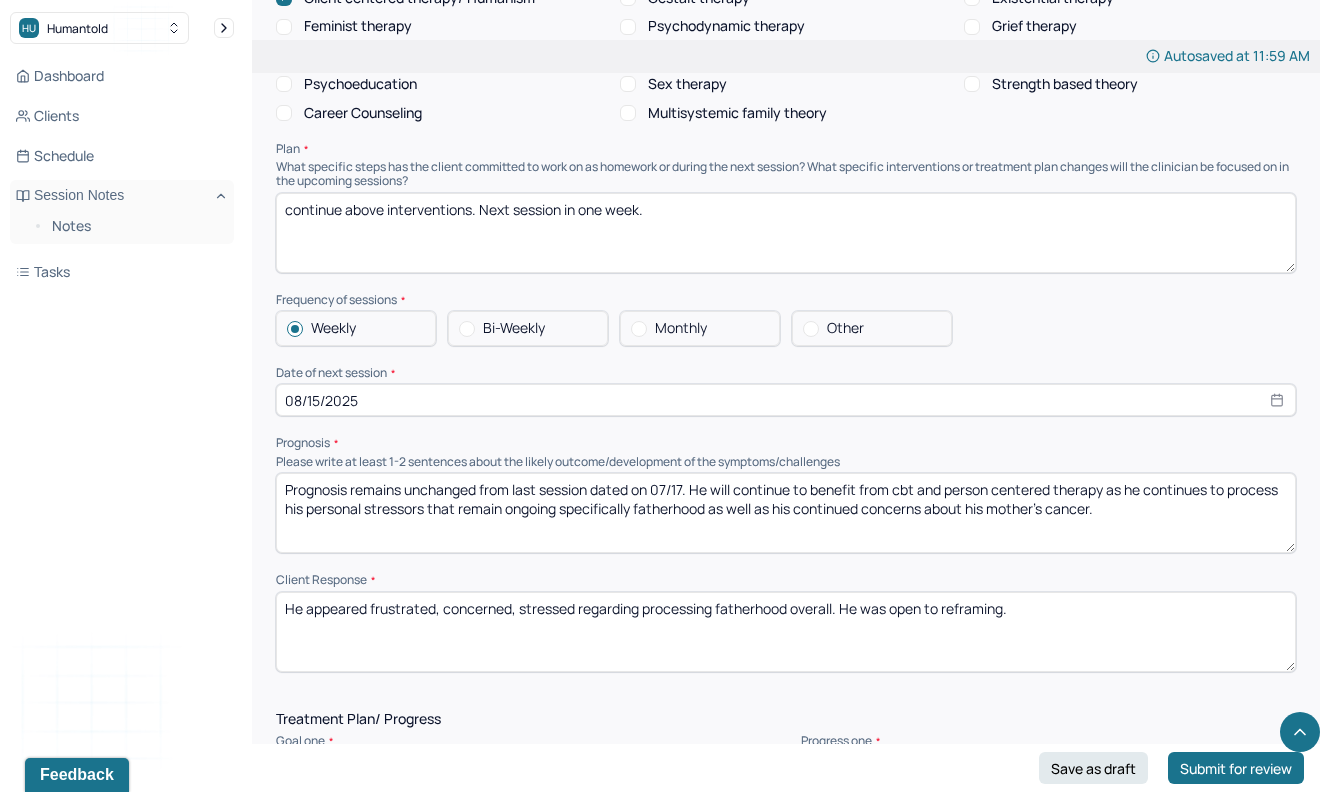 click on "Prognosis remains unchanged from last session dated on 07/17. He will continue to benefit from cbt and person centered therapy as he continues to process his personal stressors that remain ongoing specifically fatherhood as well as his continued concerns about his mother’s cancer." at bounding box center [786, 513] 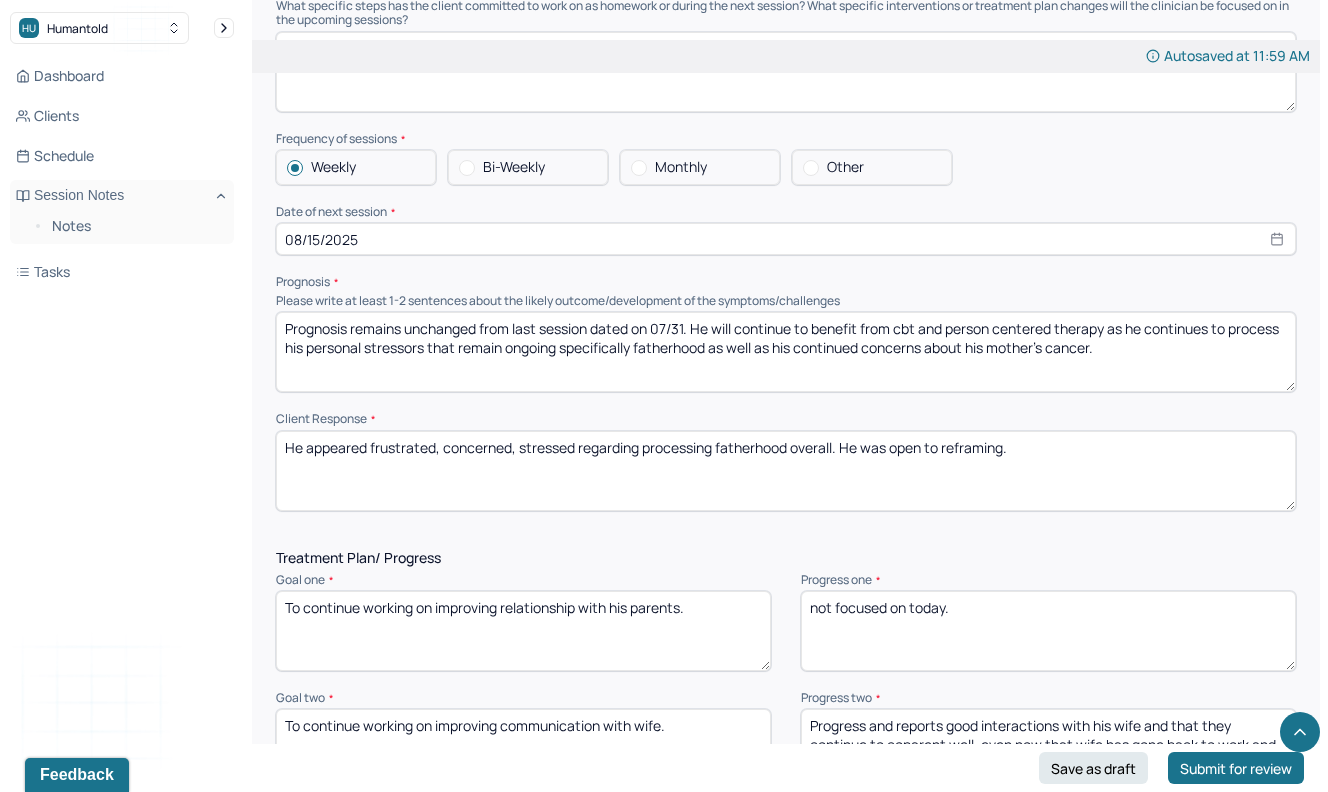 scroll, scrollTop: 2175, scrollLeft: 0, axis: vertical 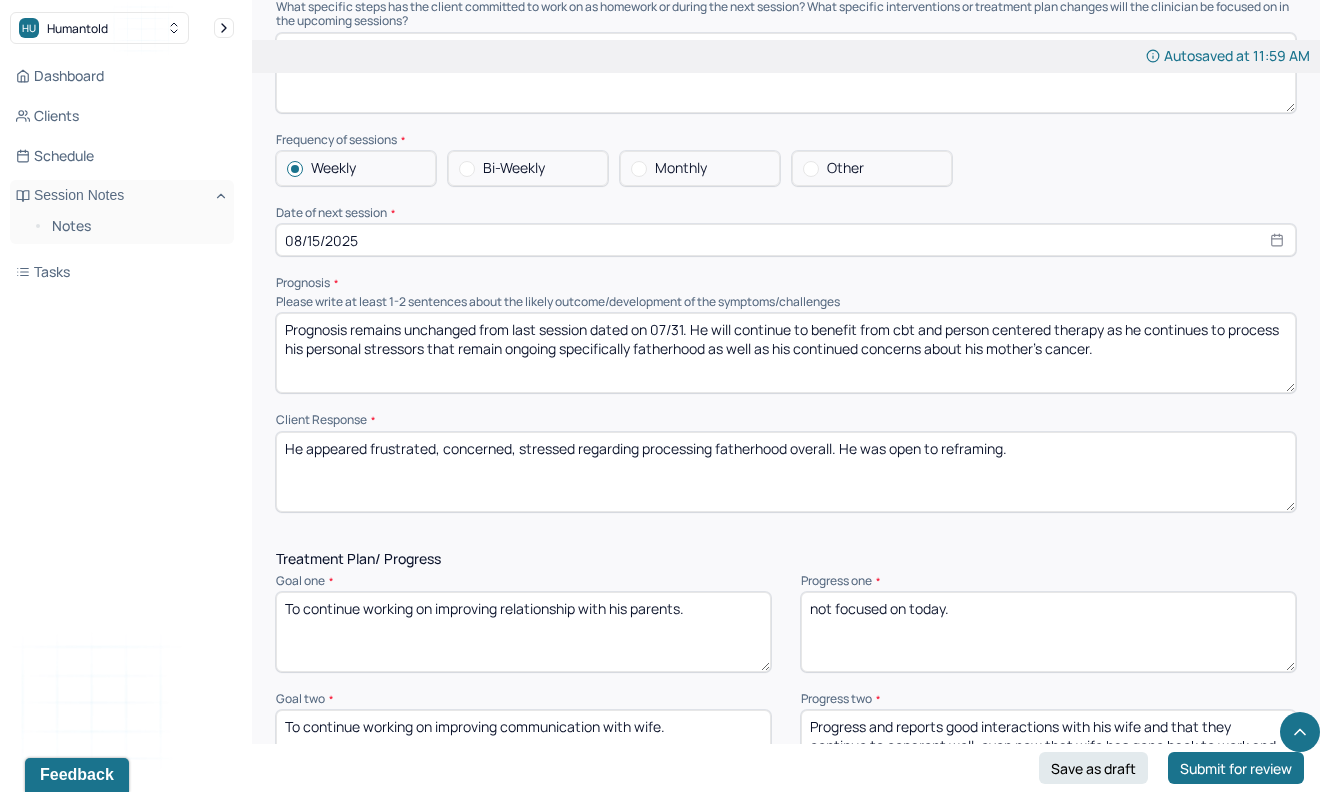 type on "Prognosis remains unchanged from last session dated on 07/31. He will continue to benefit from cbt and person centered therapy as he continues to process his personal stressors that remain ongoing specifically fatherhood as well as his continued concerns about his mother’s cancer." 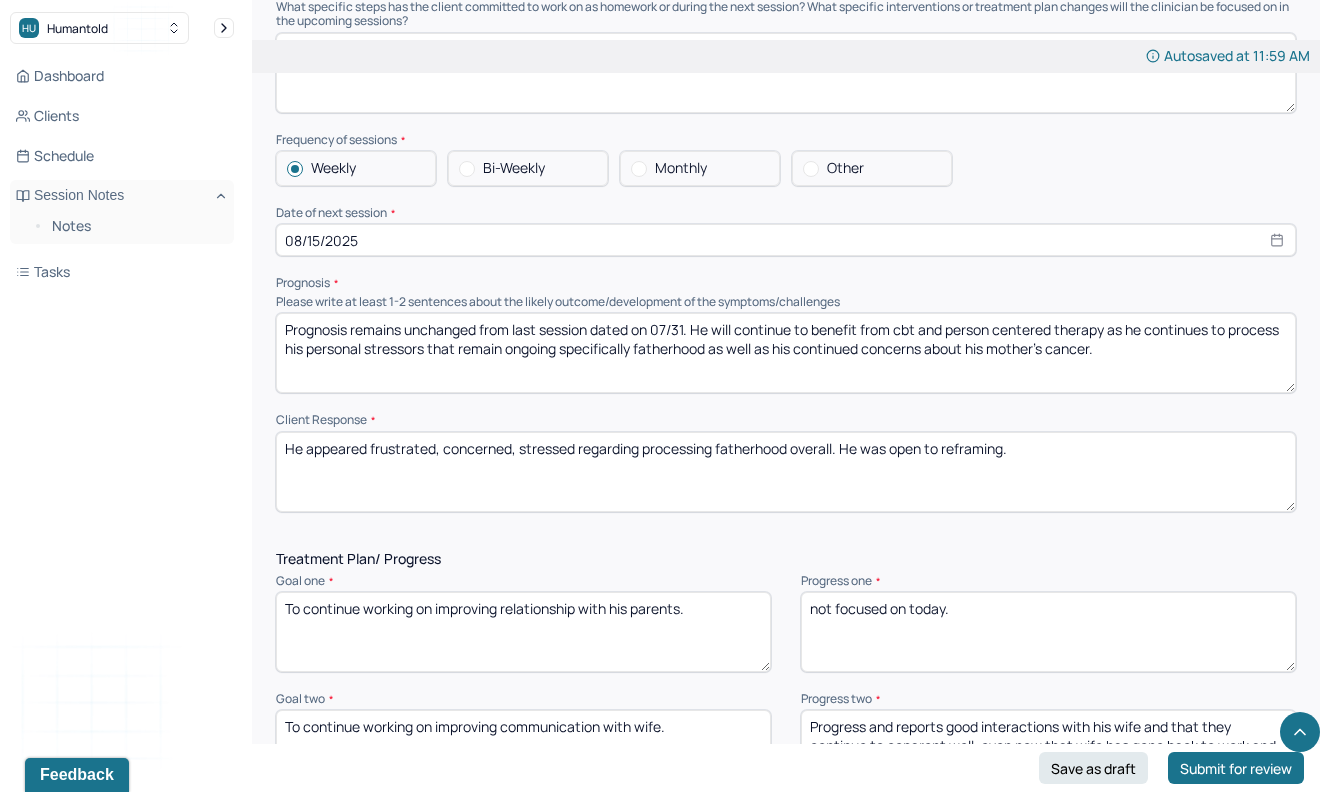 drag, startPoint x: 1059, startPoint y: 459, endPoint x: 578, endPoint y: 460, distance: 481.00104 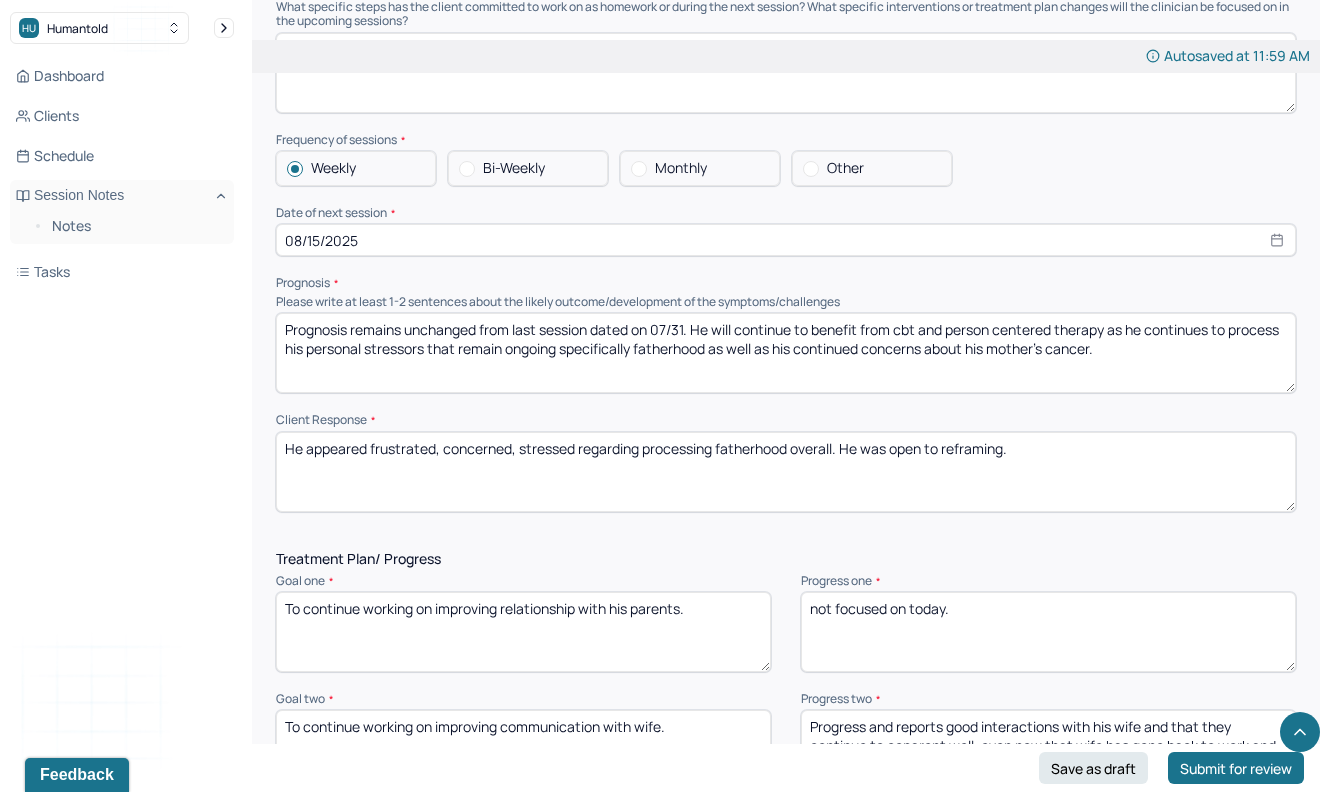 click on "He appeared frustrated, concerned, stressed regarding processing fatherhood overall. He was open to reframing." at bounding box center [786, 472] 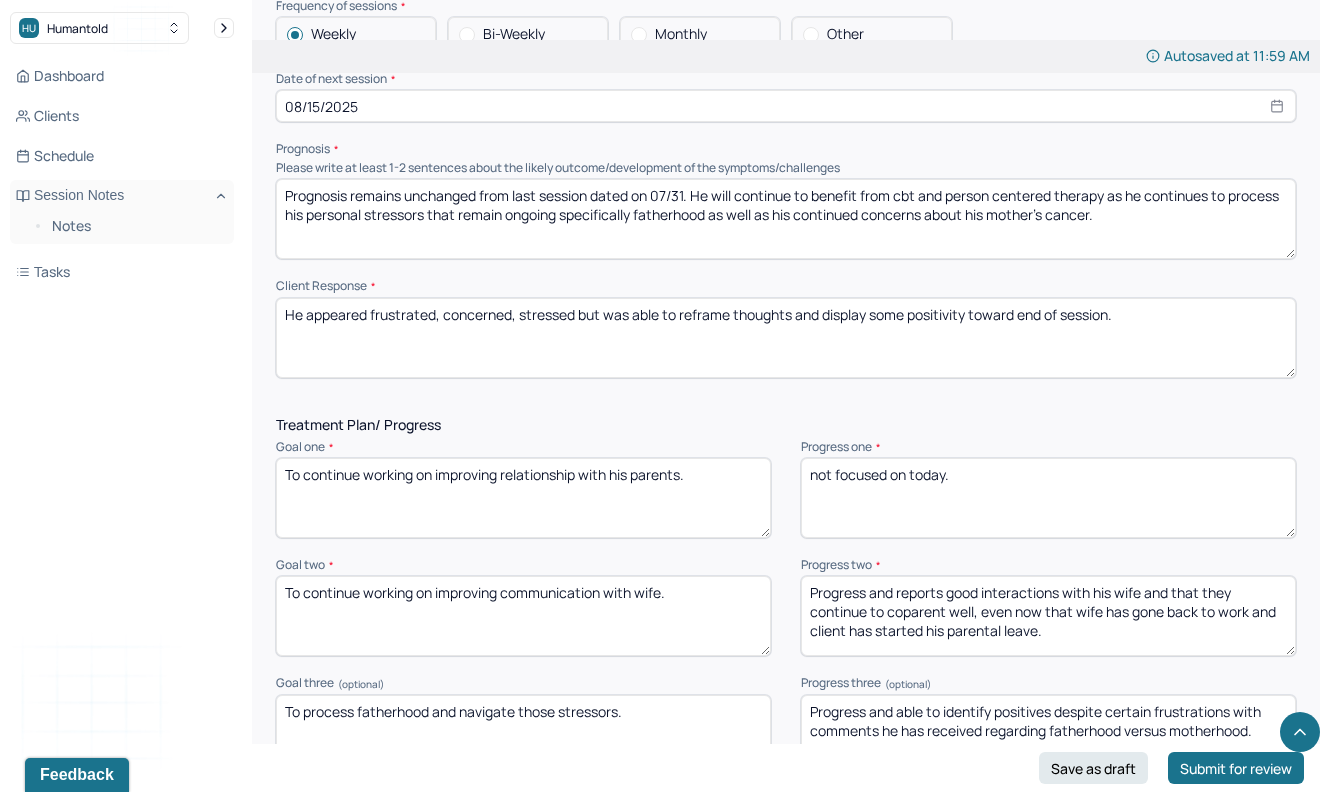 scroll, scrollTop: 2333, scrollLeft: 0, axis: vertical 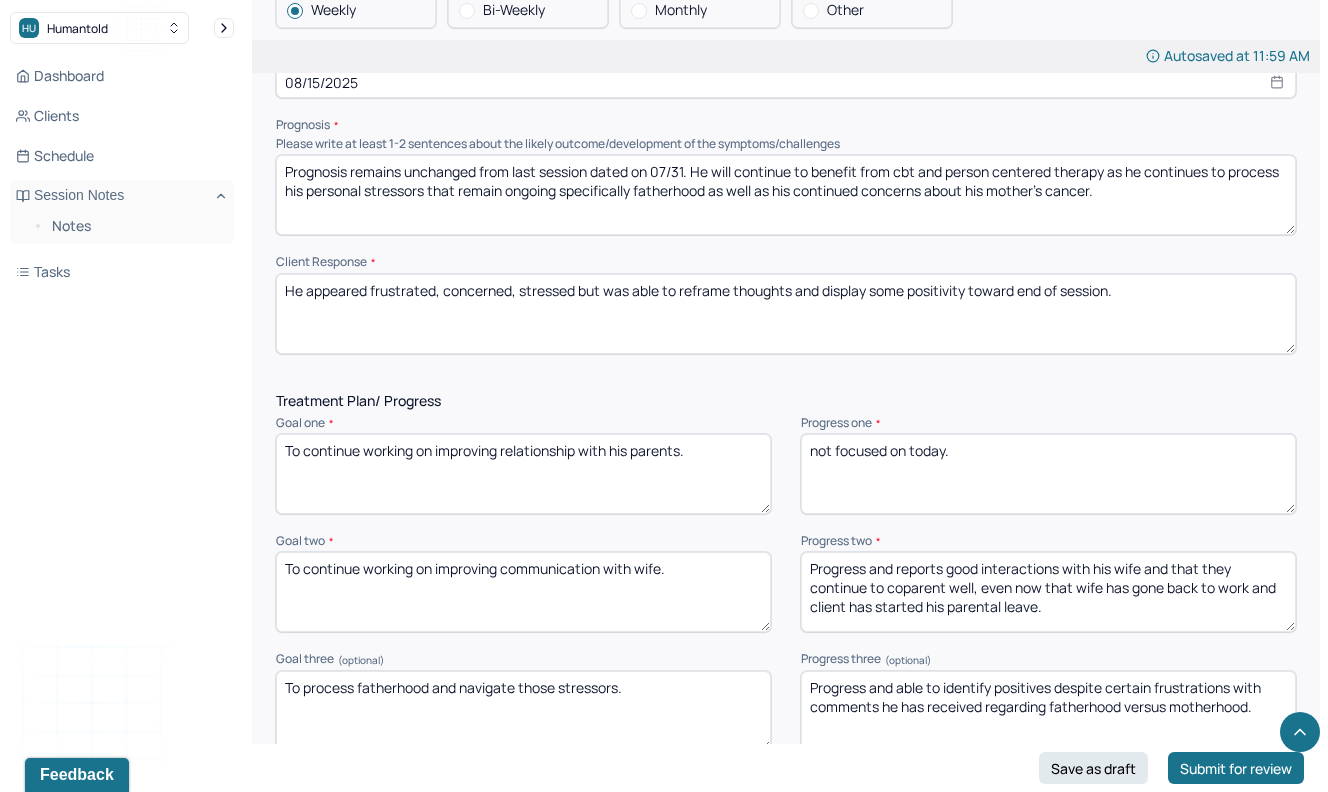 type on "He appeared frustrated, concerned, stressed but was able to reframe thoughts and display some positivity toward end of session." 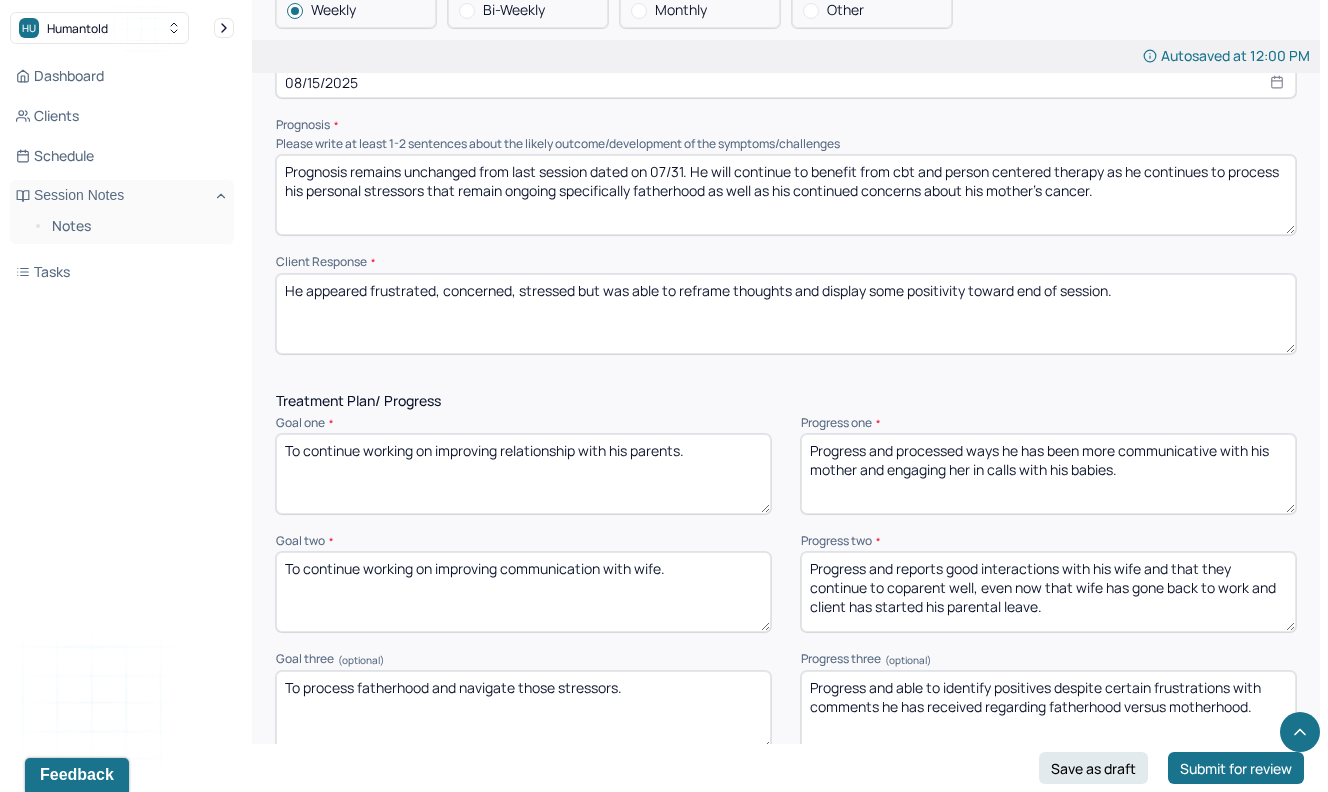 type on "Progress and processed ways he has been more communicative with his mother and engaging her in calls with his babies." 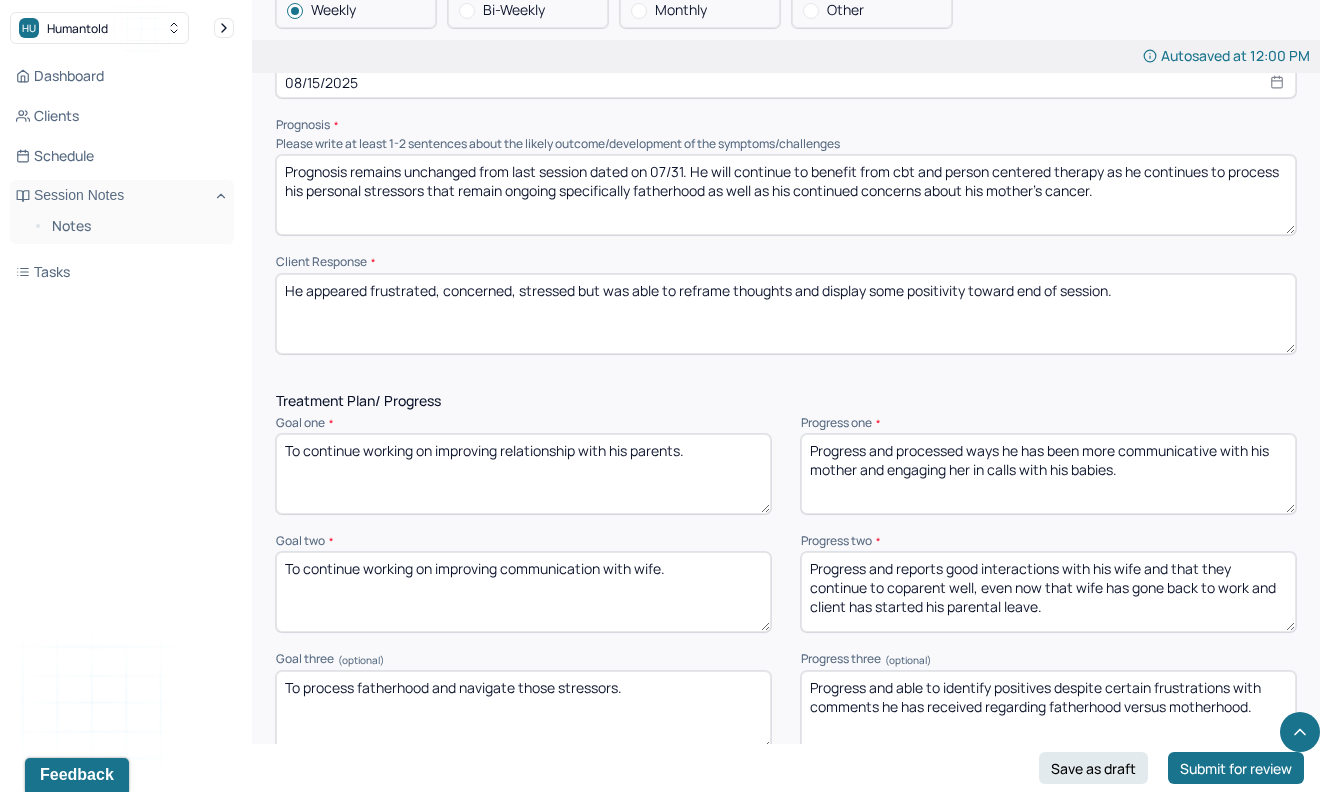 drag, startPoint x: 1067, startPoint y: 614, endPoint x: 948, endPoint y: 573, distance: 125.865005 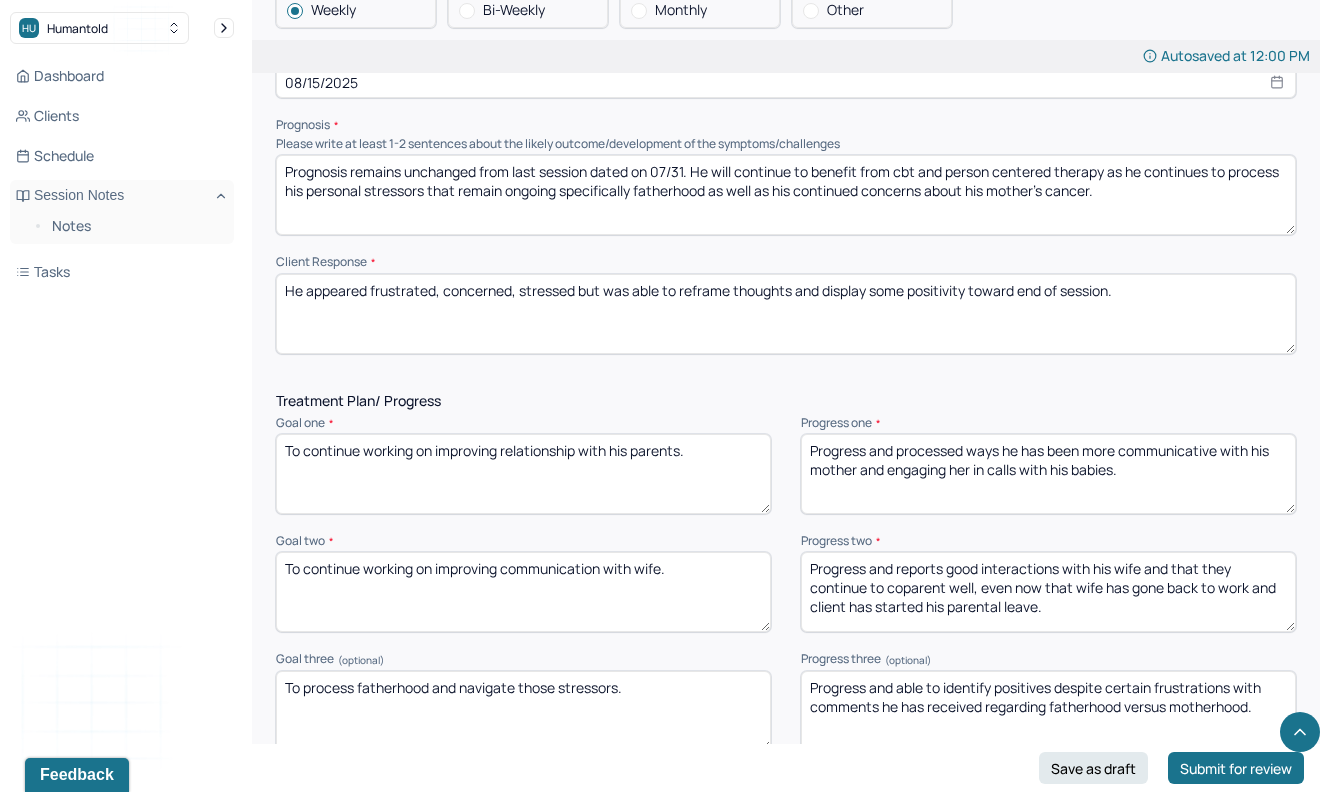 click on "Progress and reports good interactions with his wife and that they continue to coparent well, even now that wife has gone back to work and client has started his parental leave." at bounding box center (1048, 592) 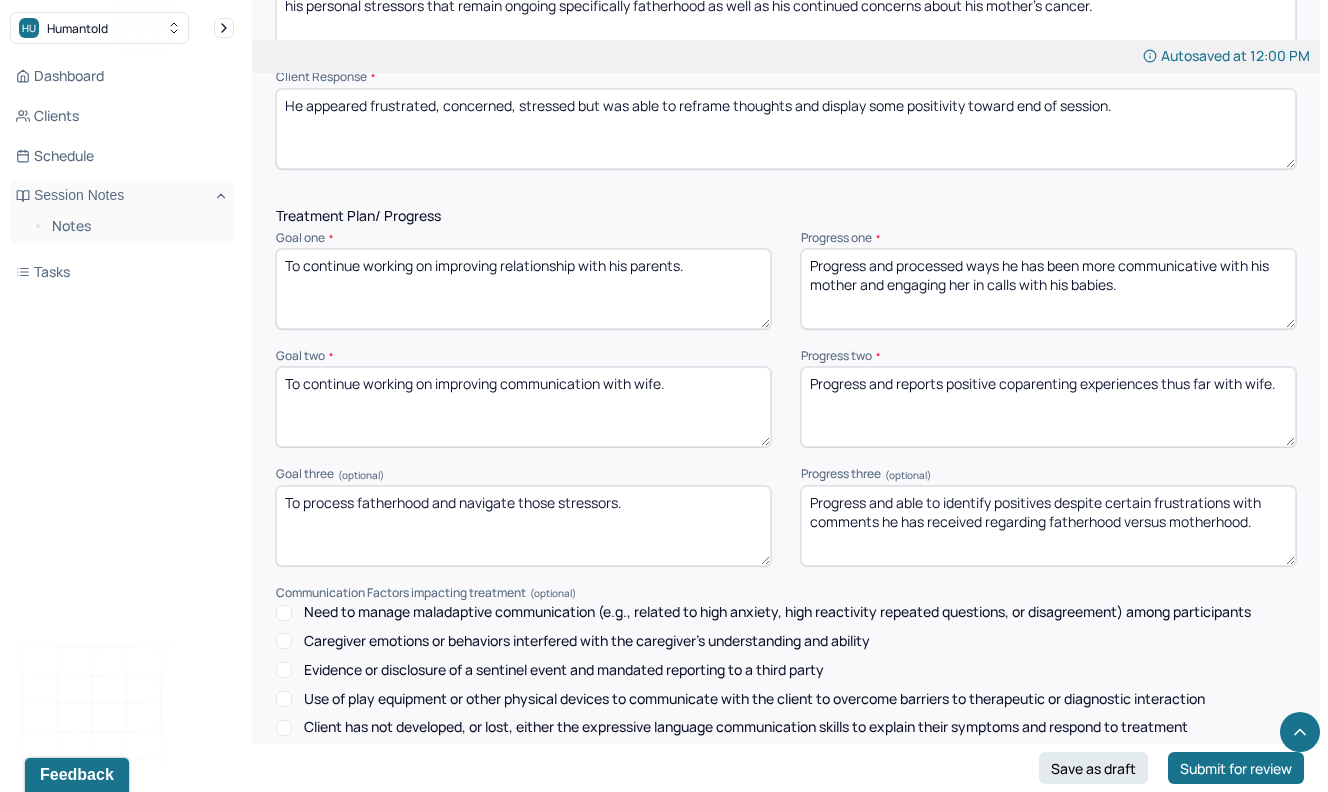 scroll, scrollTop: 2523, scrollLeft: 0, axis: vertical 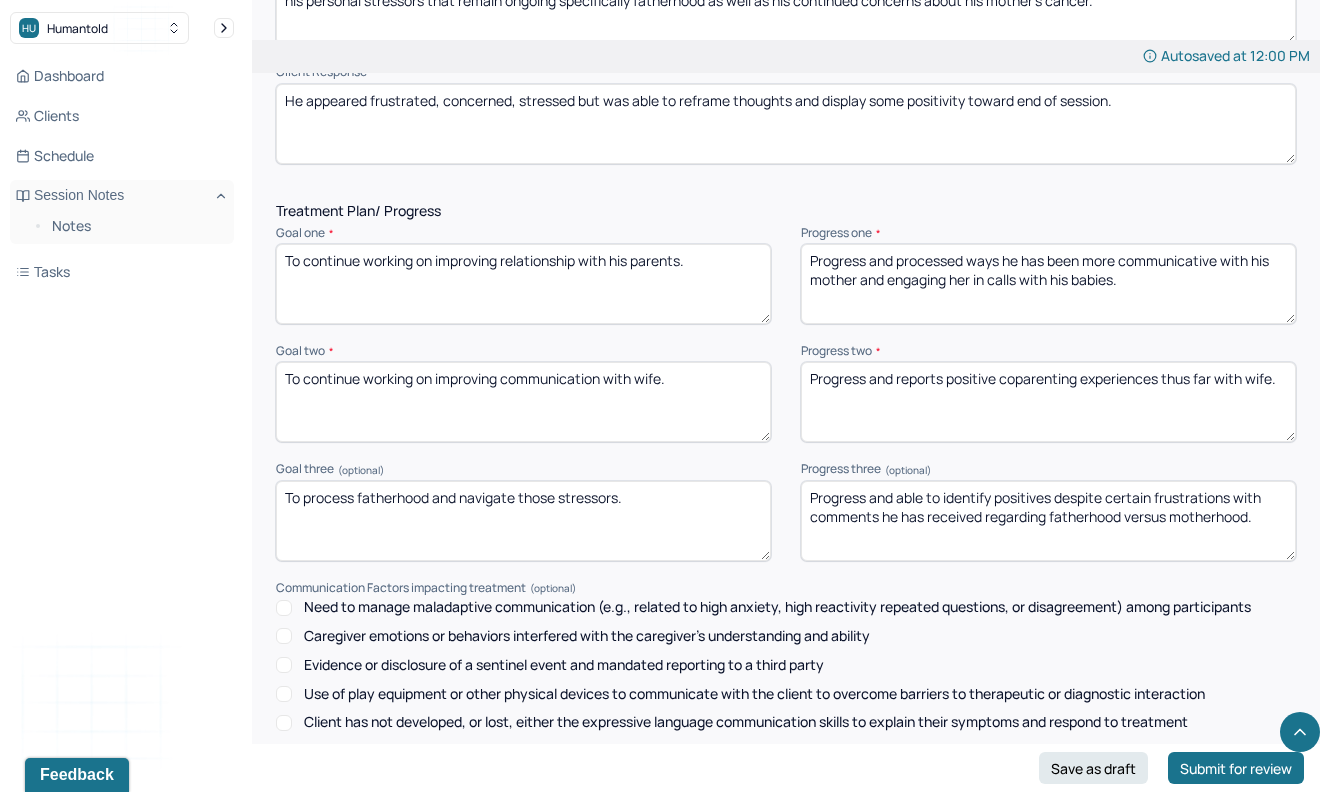 type on "Progress and reports positive coparenting experiences thus far with wife." 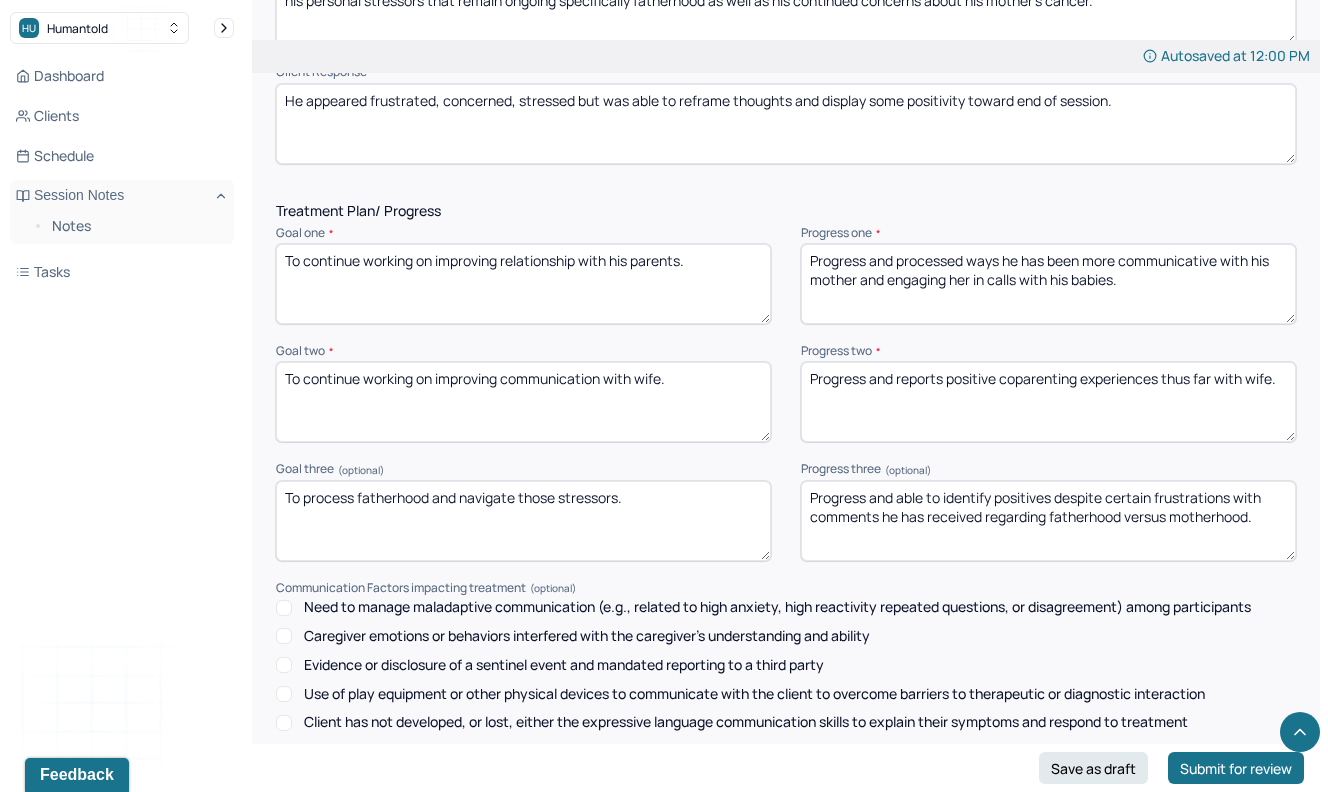 drag, startPoint x: 1256, startPoint y: 528, endPoint x: 997, endPoint y: 497, distance: 260.8486 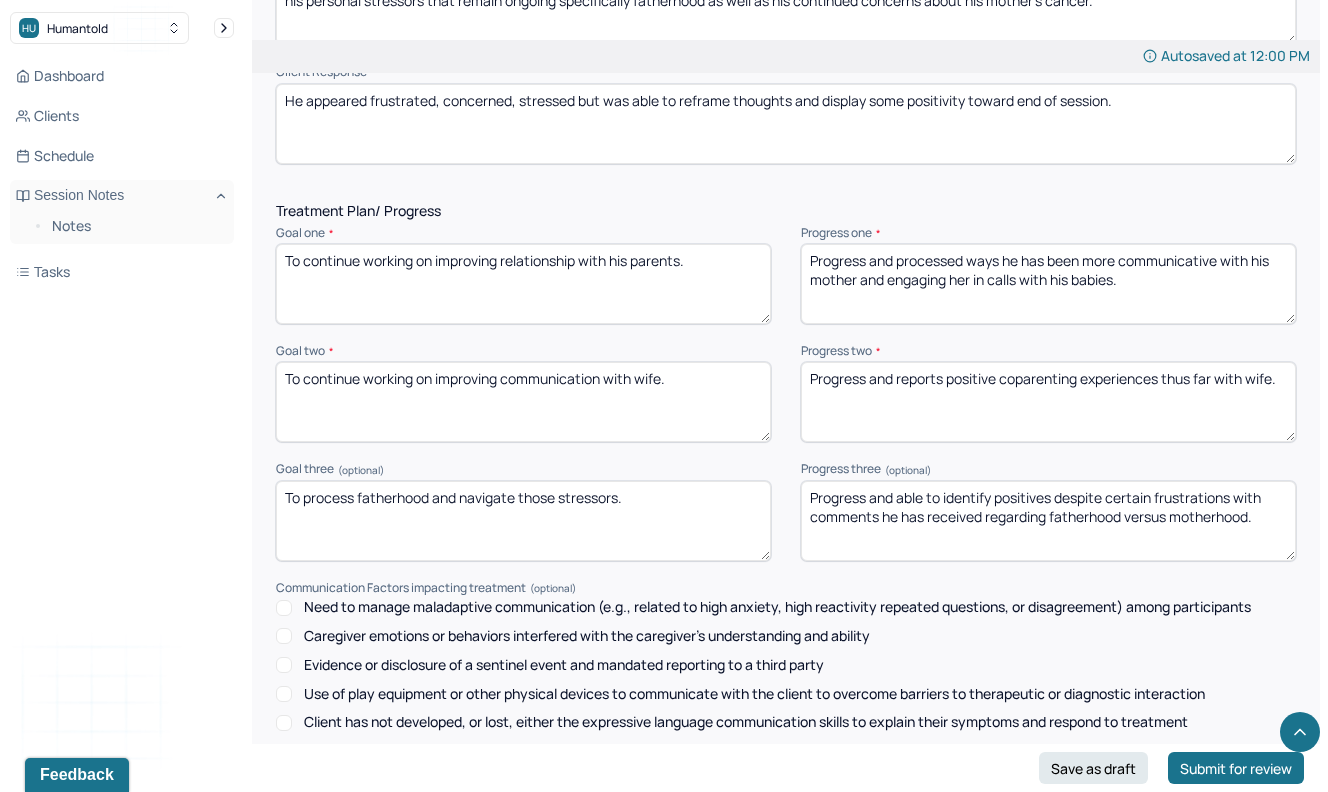 click on "Progress and able to identify positives despite certain frustrations with comments he has received regarding fatherhood versus motherhood." at bounding box center (1048, 521) 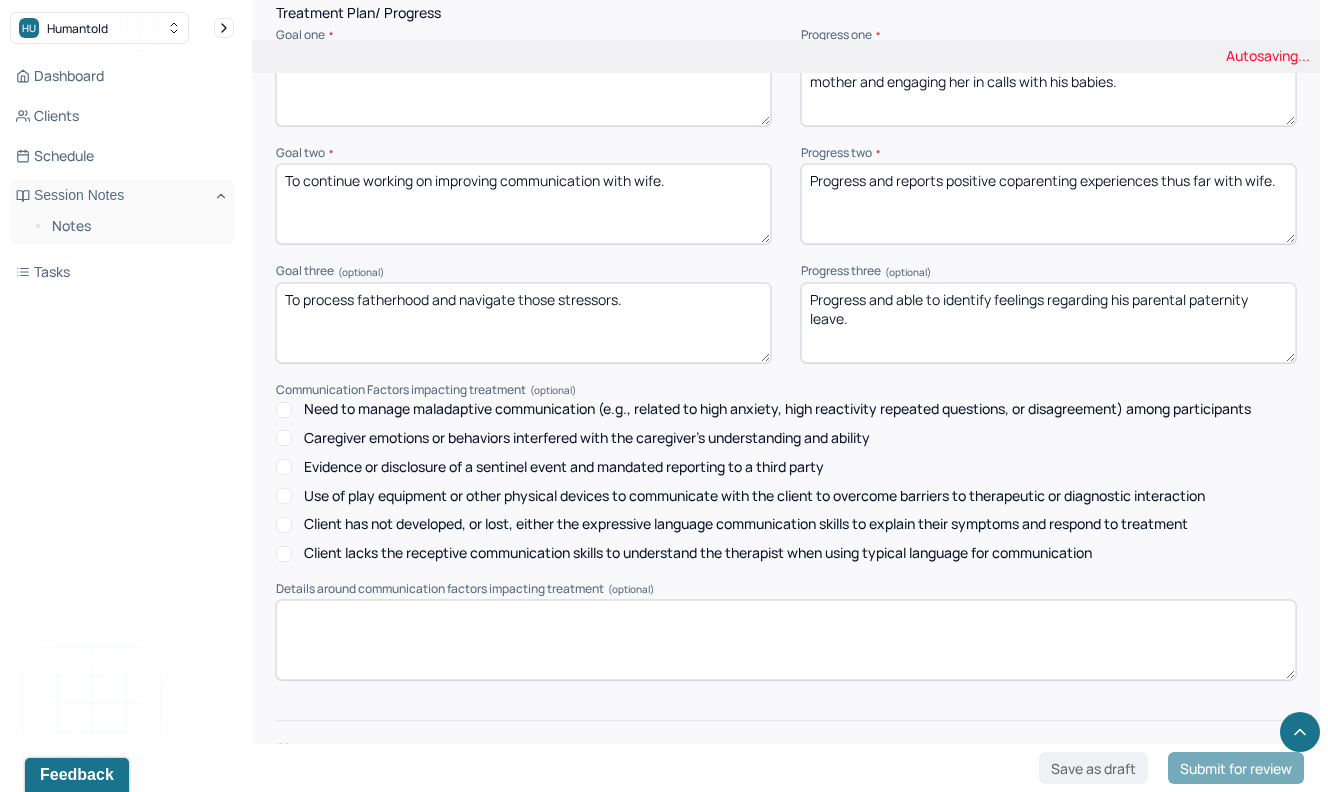 scroll, scrollTop: 2832, scrollLeft: 0, axis: vertical 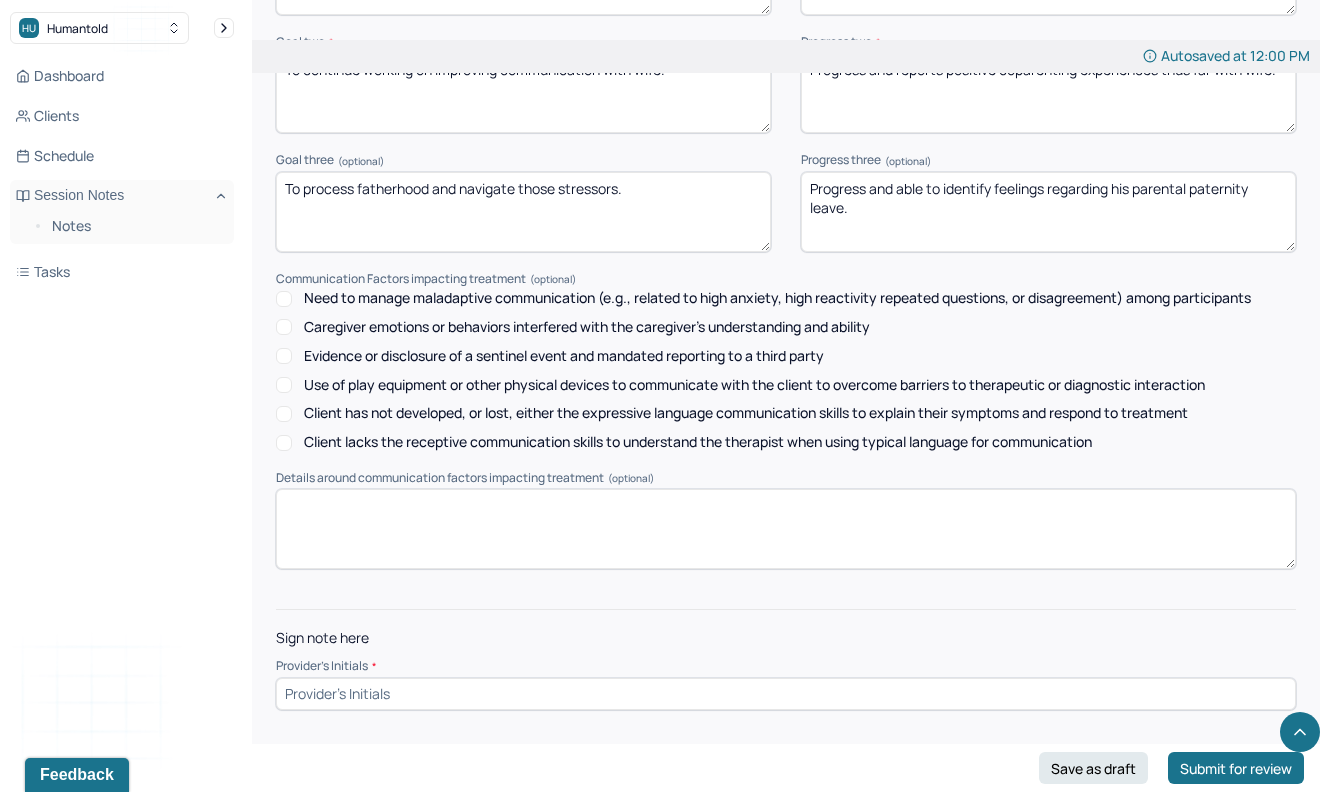 type on "Progress and able to identify feelings regarding his parental paternity leave." 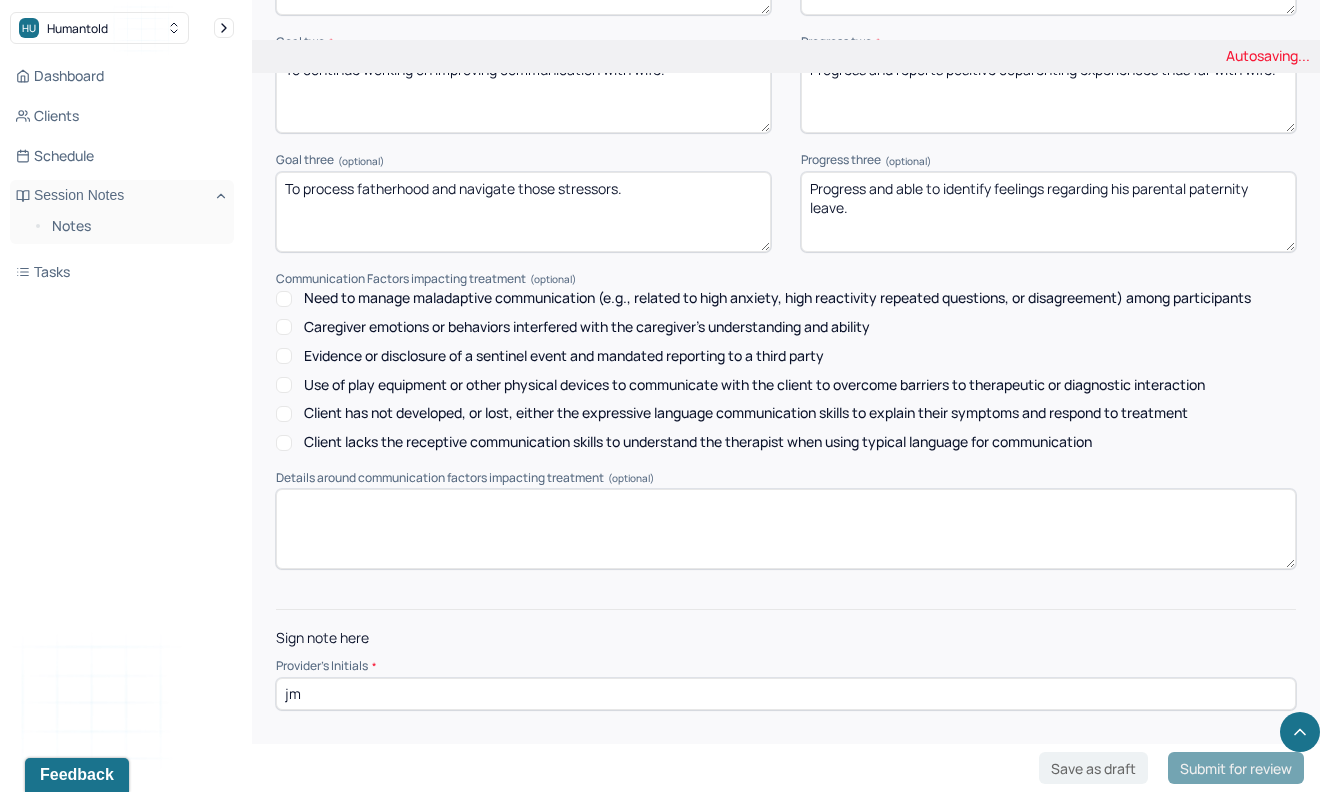 type on "jm" 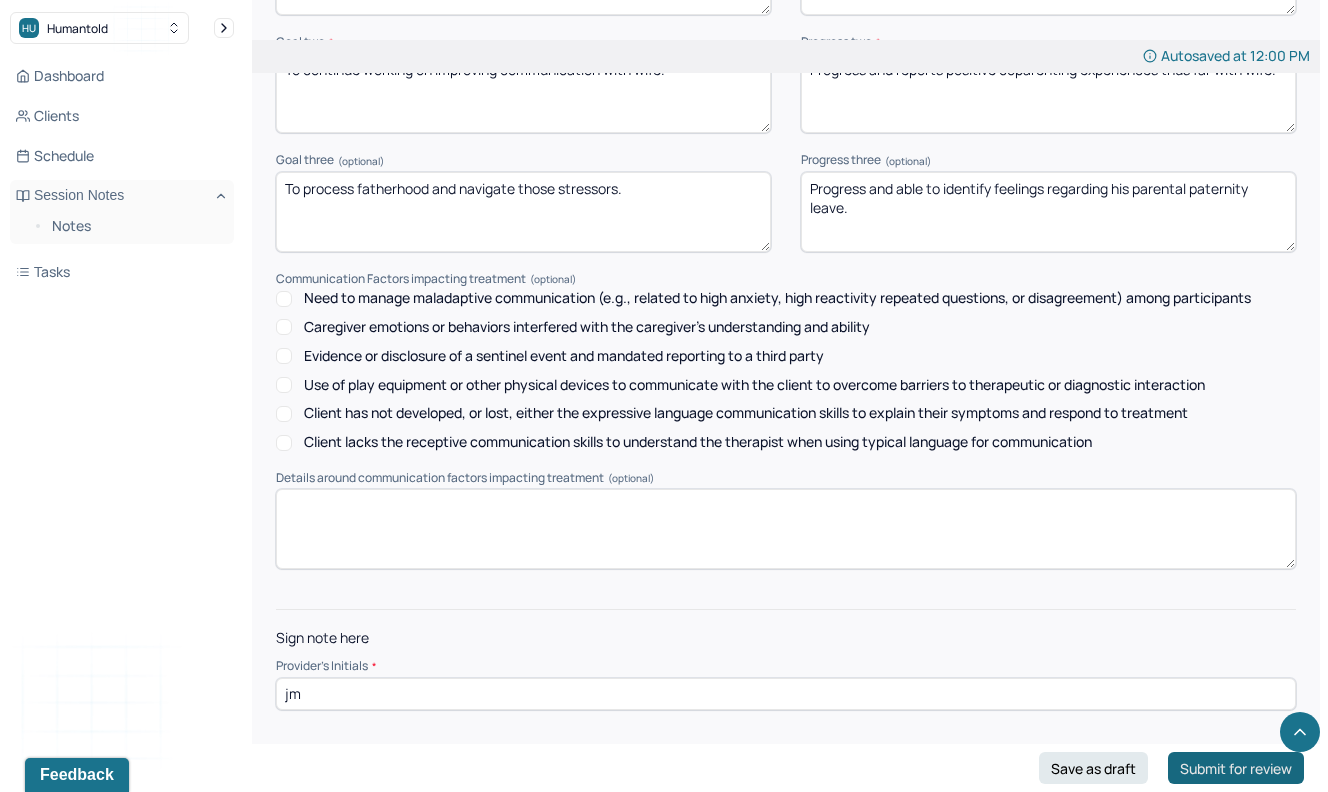 click on "Submit for review" at bounding box center [1236, 768] 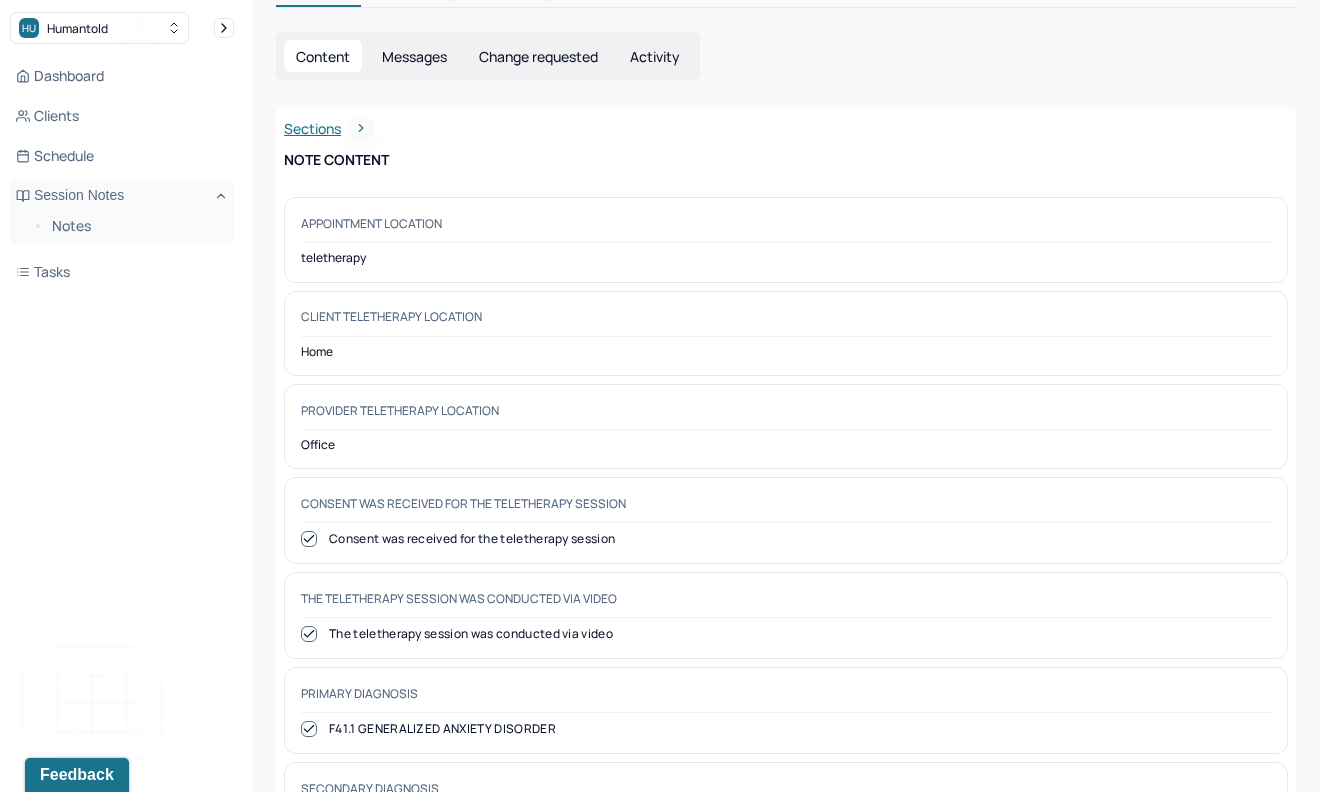 scroll, scrollTop: 0, scrollLeft: 0, axis: both 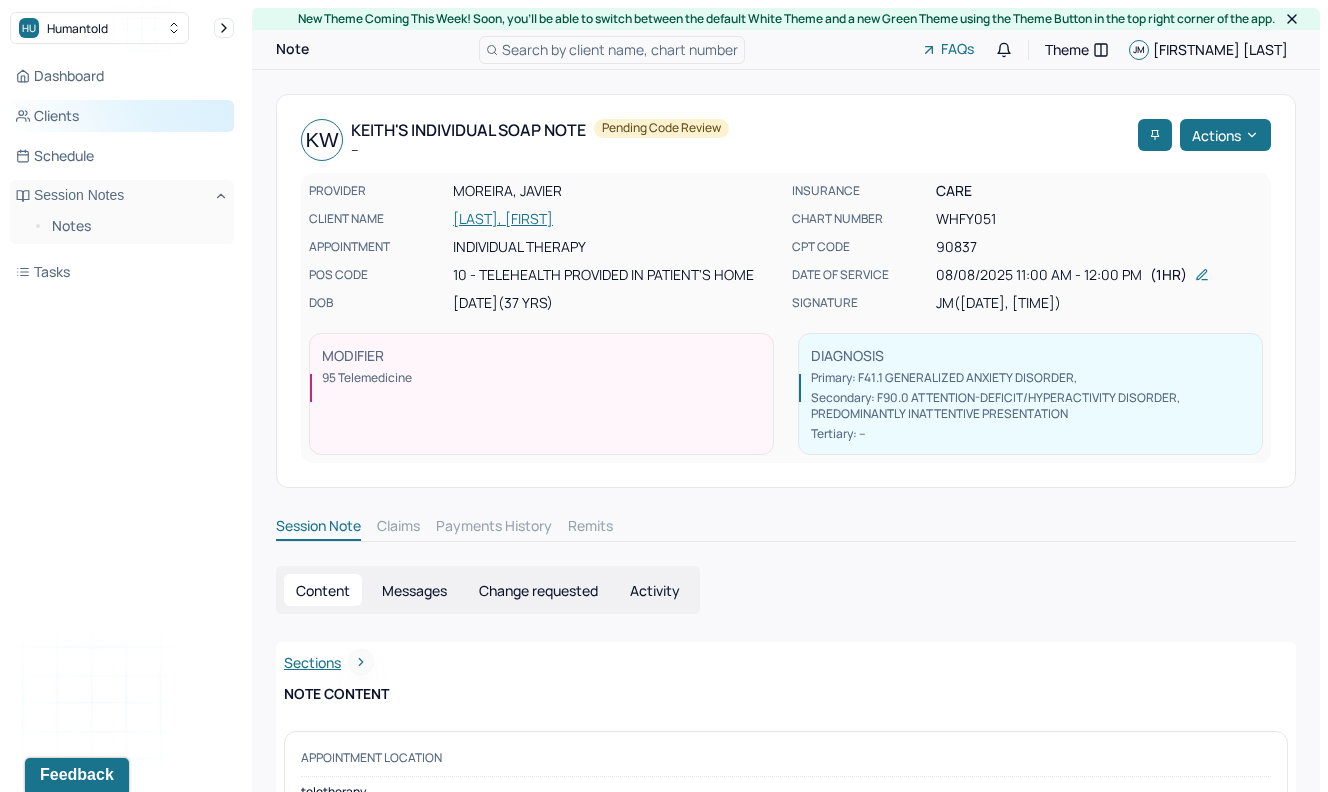 click on "Clients" at bounding box center (122, 116) 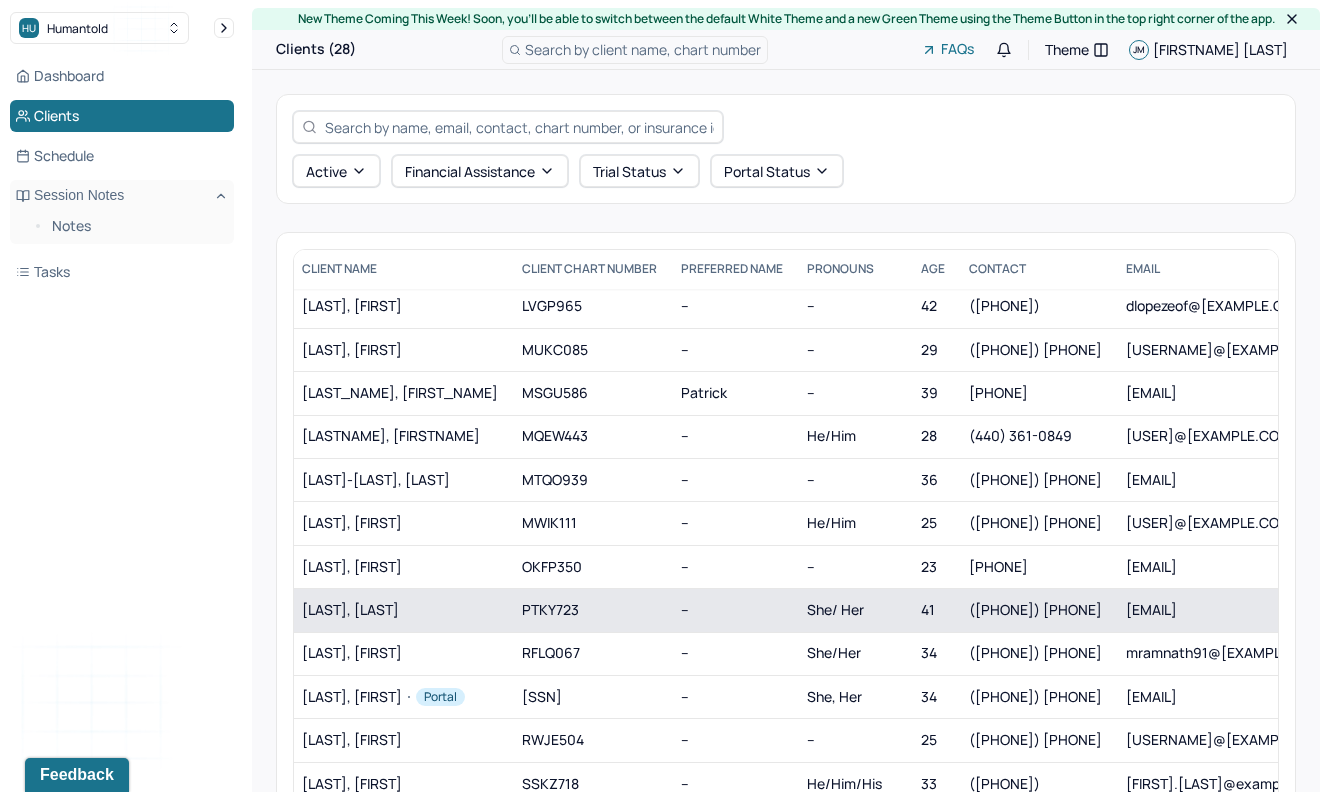 scroll, scrollTop: 523, scrollLeft: 4, axis: both 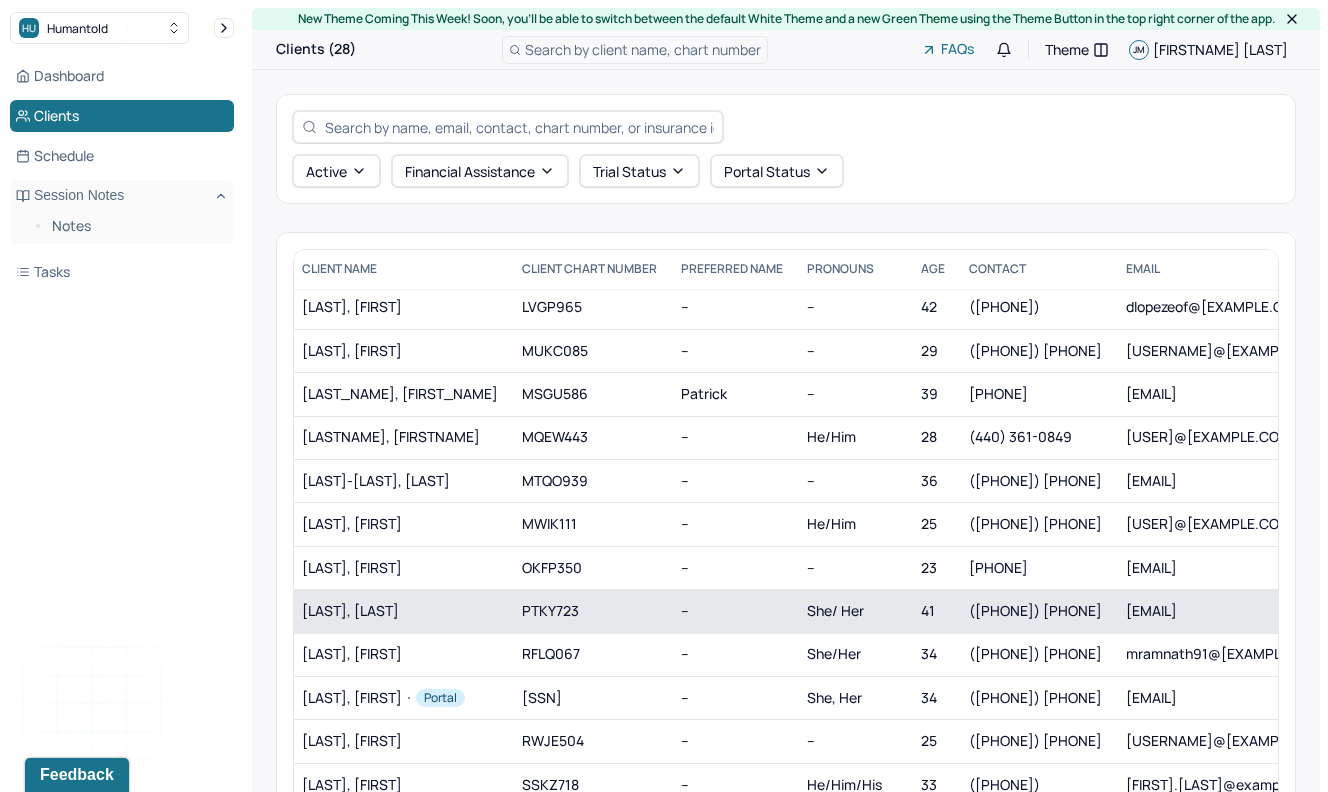 click on "[LAST], [LAST]" at bounding box center (400, 611) 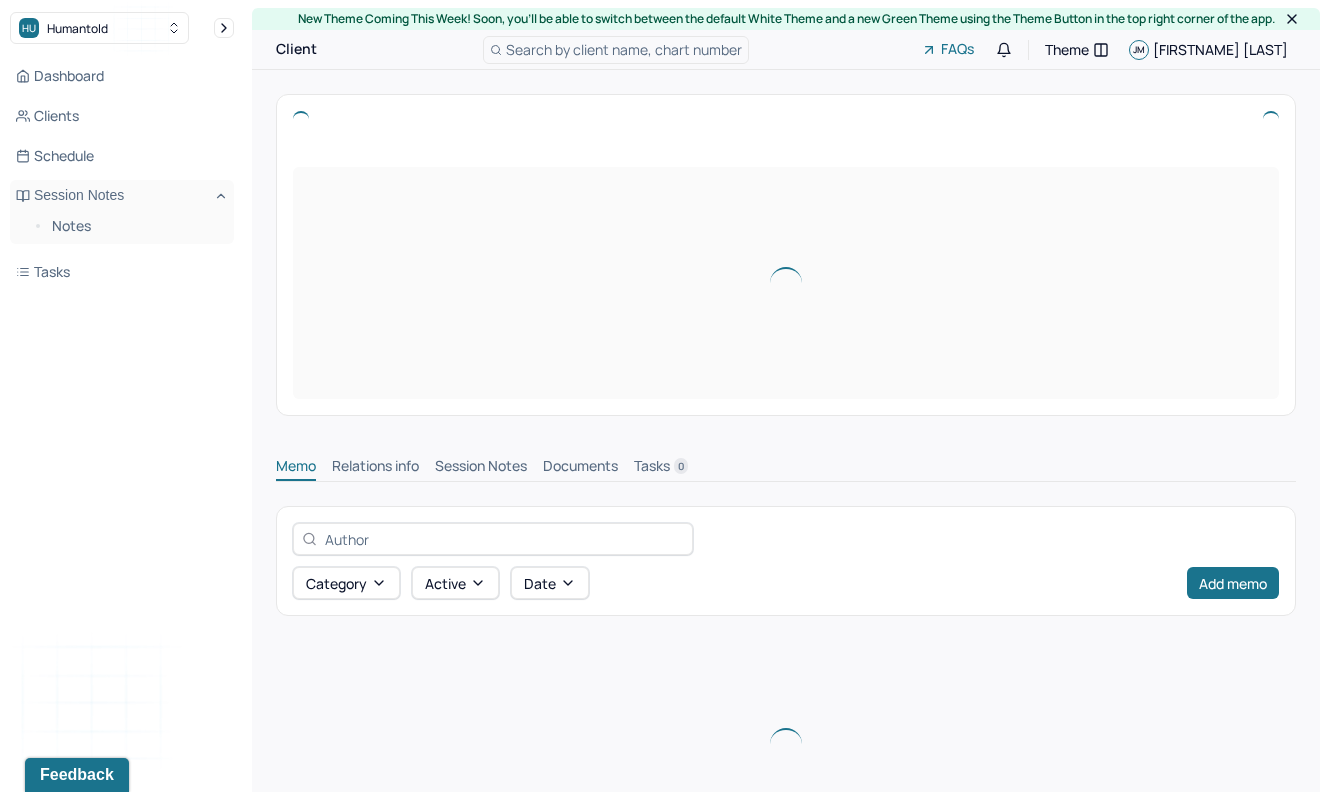 click on "Category active  Date Add memo" at bounding box center (786, 561) 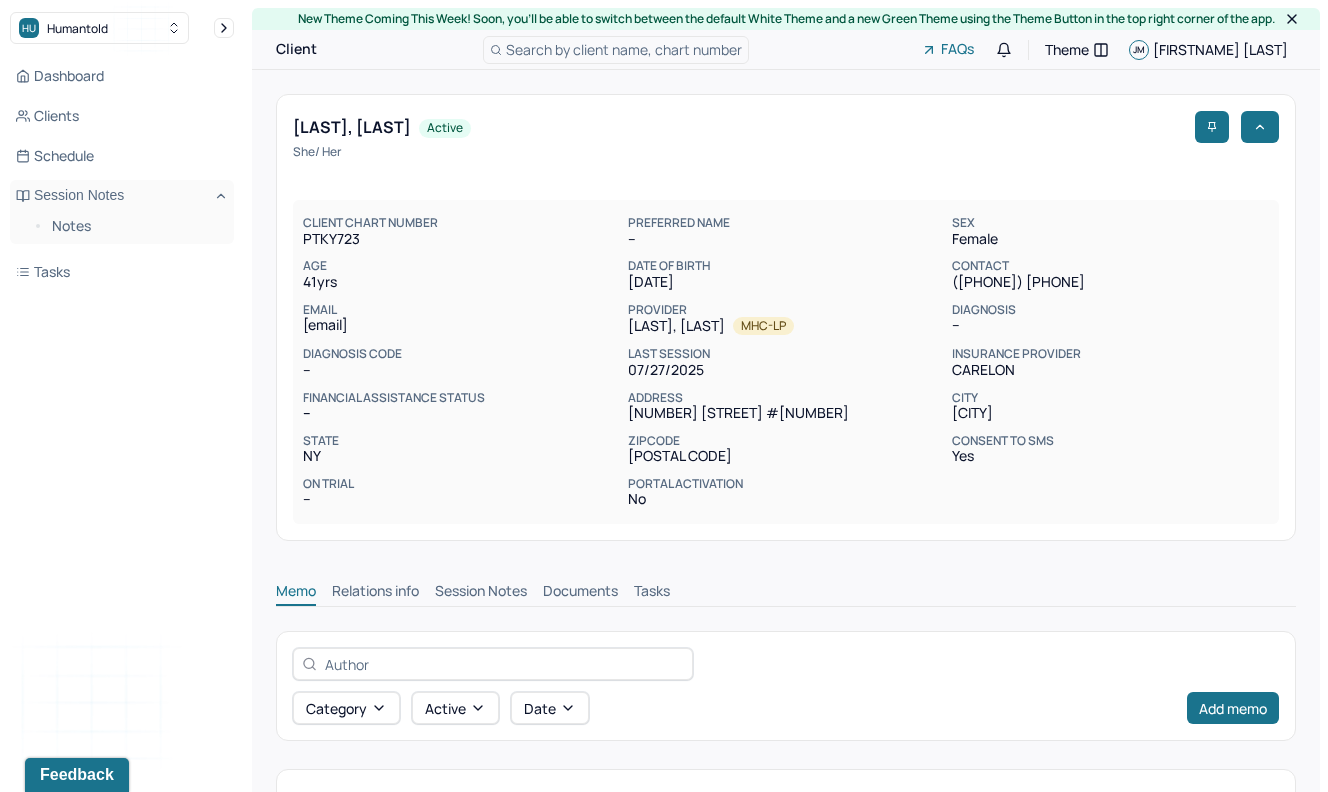 click on "Session Notes" at bounding box center [481, 593] 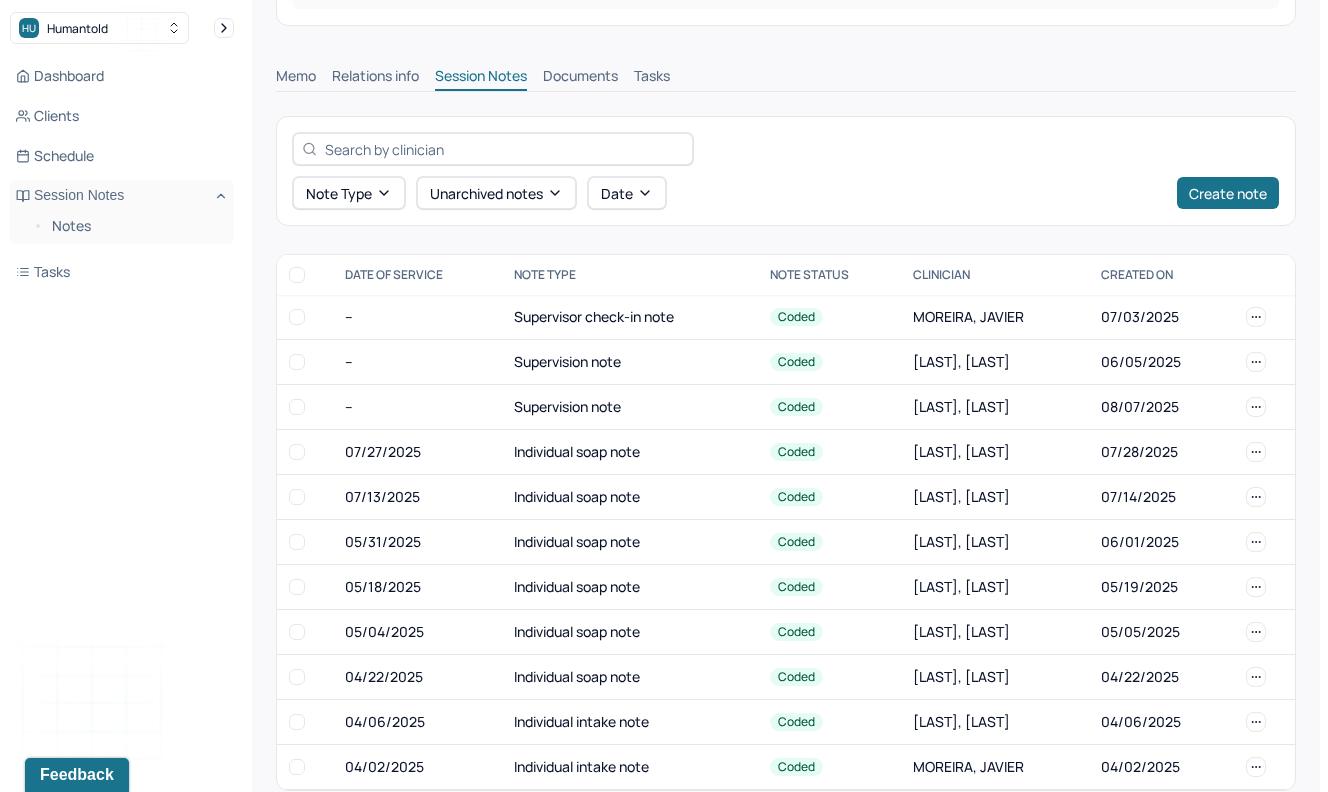 scroll, scrollTop: 557, scrollLeft: 0, axis: vertical 